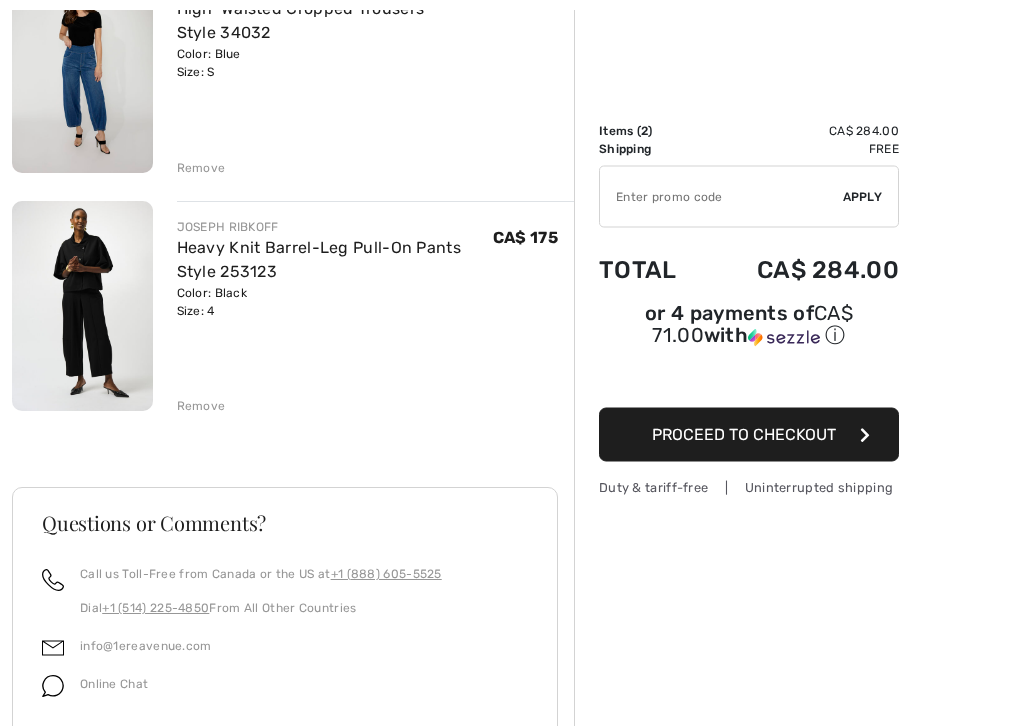 scroll, scrollTop: 300, scrollLeft: 0, axis: vertical 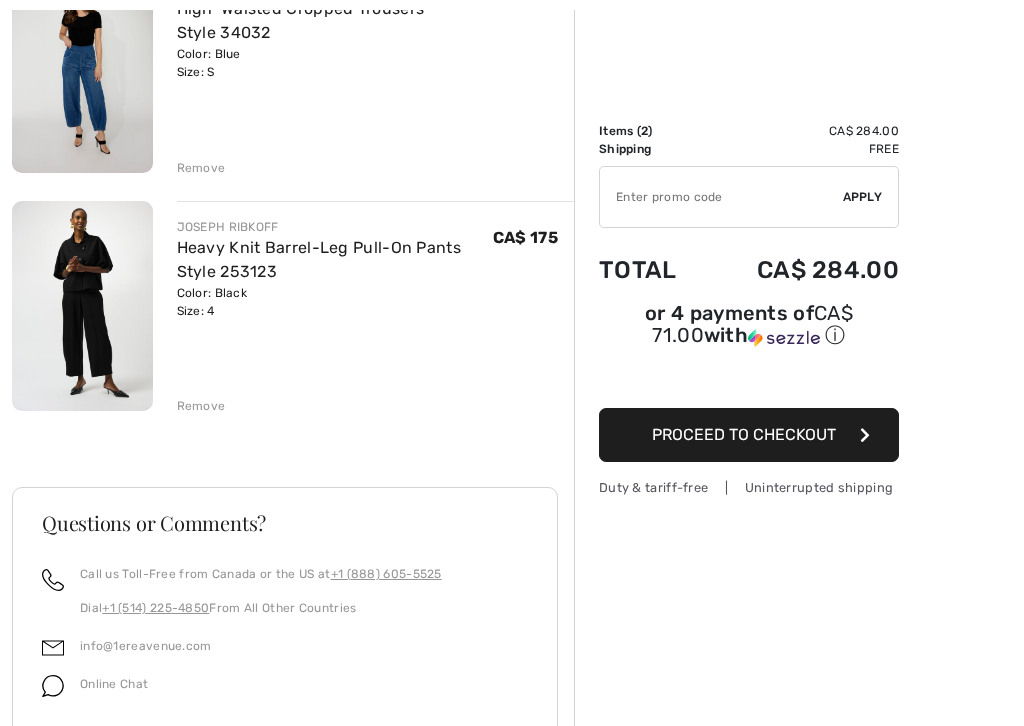 click on "COMPLI K
High-Waisted Cropped Trousers Style 34032
Color: Blue
Size: S
Final Sale
CA$ 109
CA$ 109
Remove
JOSEPH RIBKOFF
Heavy Knit Barrel-Leg Pull-On Pants Style 253123
Final Sale" at bounding box center (293, 453) 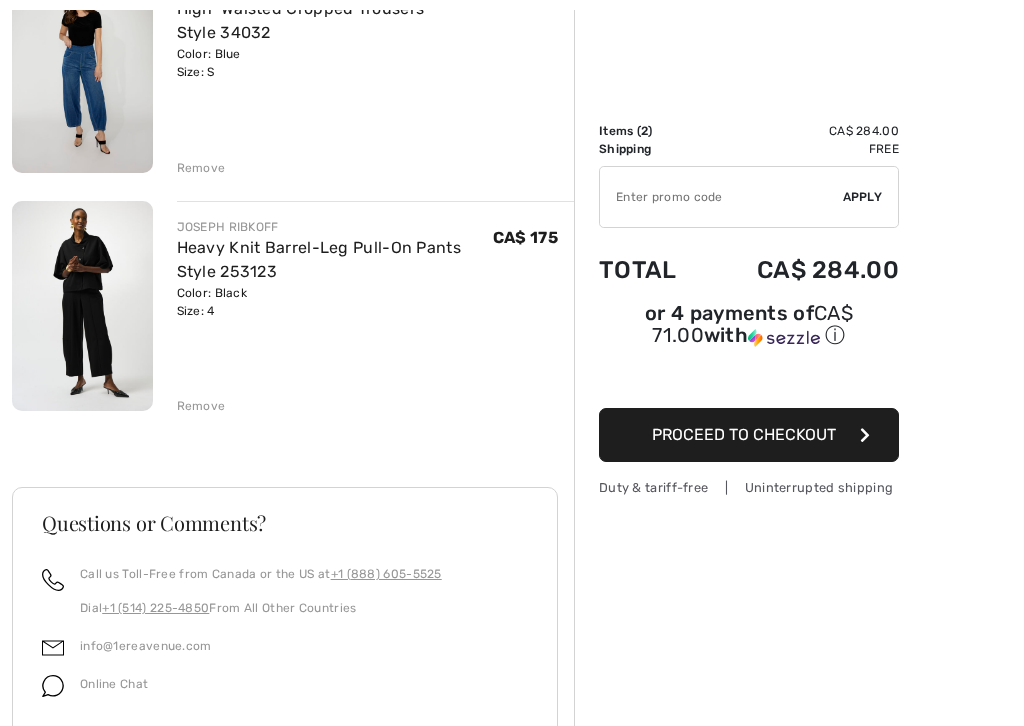 click on "Remove" at bounding box center [201, 406] 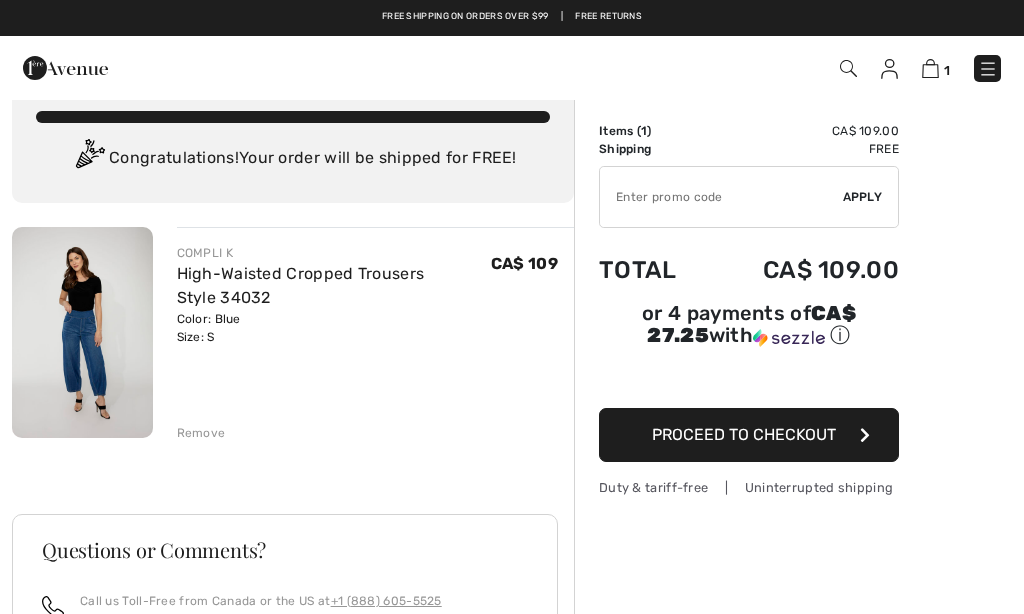 scroll, scrollTop: 0, scrollLeft: 0, axis: both 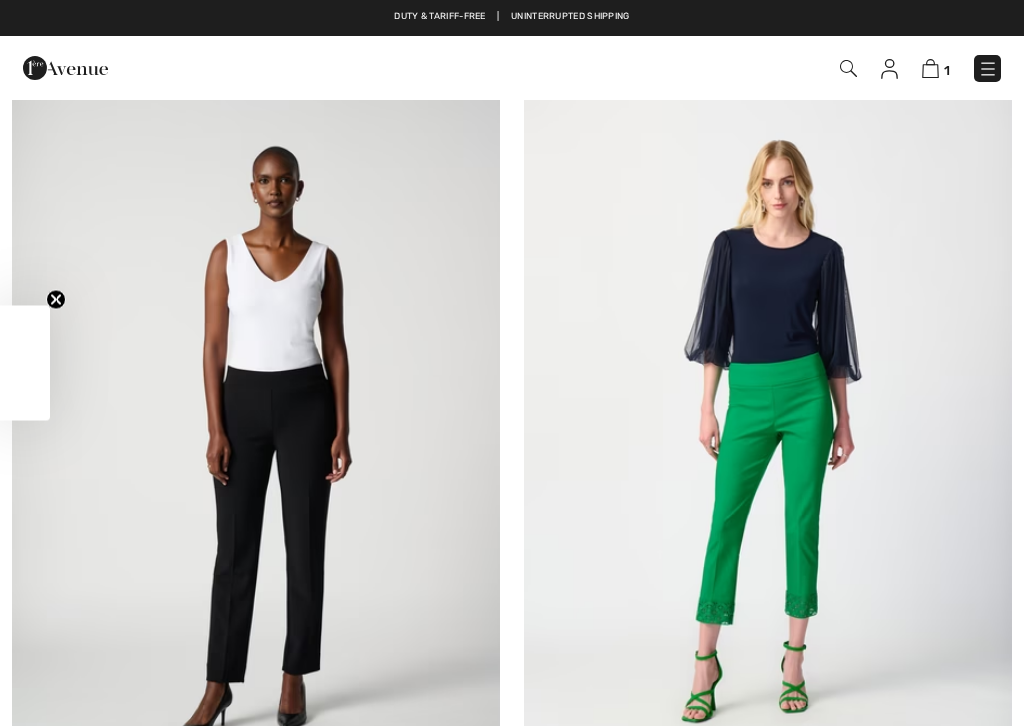 checkbox on "true" 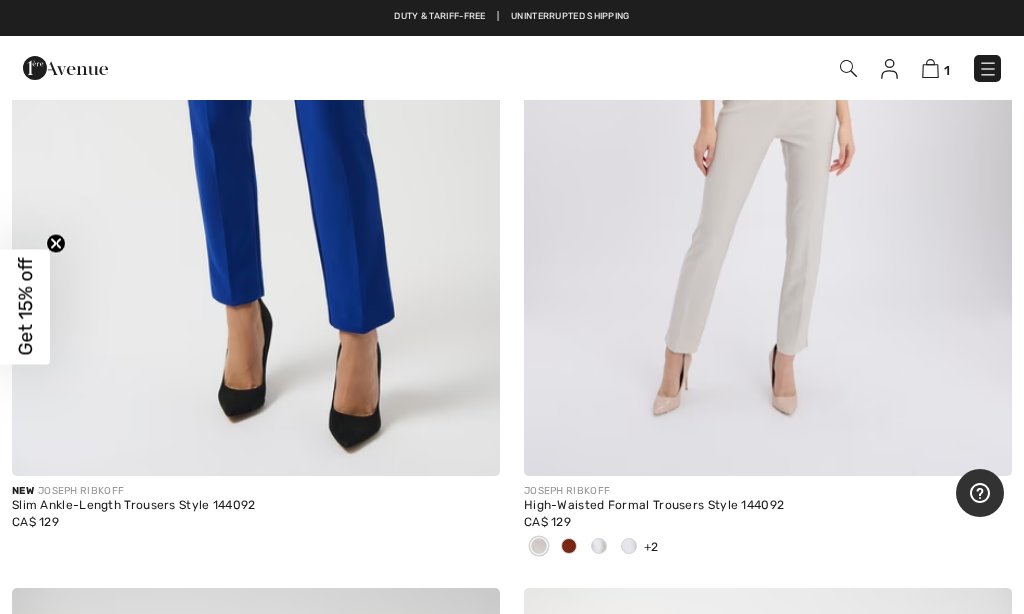 scroll, scrollTop: 623, scrollLeft: 0, axis: vertical 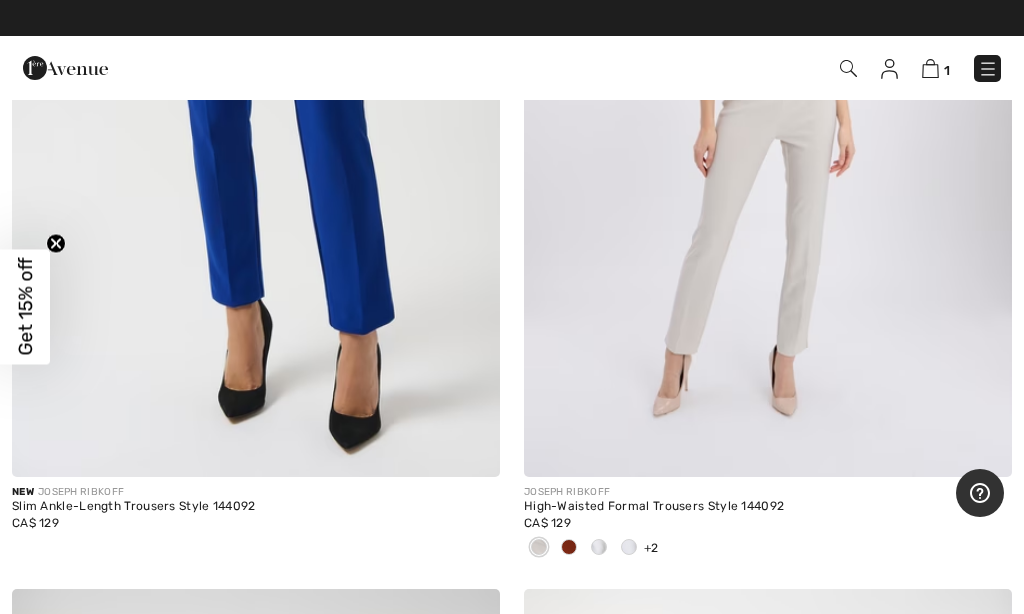 click at bounding box center (988, 69) 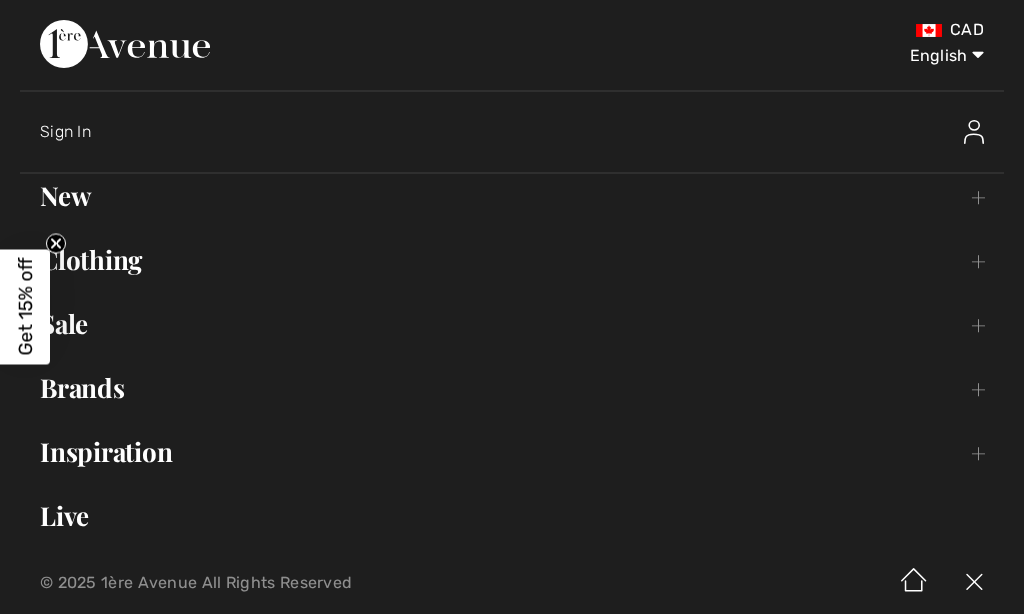 click on "Clothing Toggle submenu" at bounding box center (512, 260) 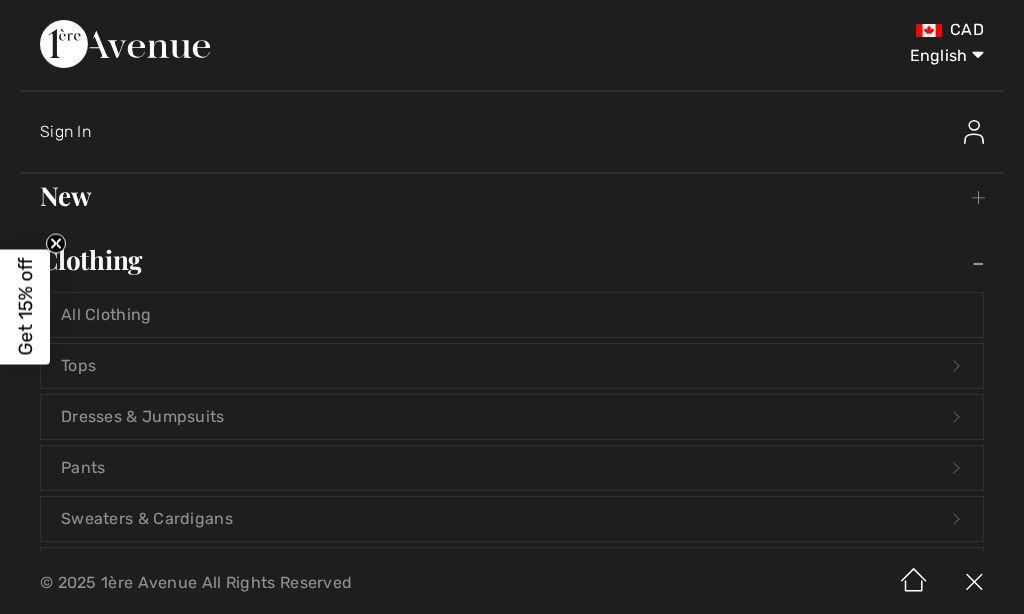 click on "Tops Open submenu" at bounding box center [512, 366] 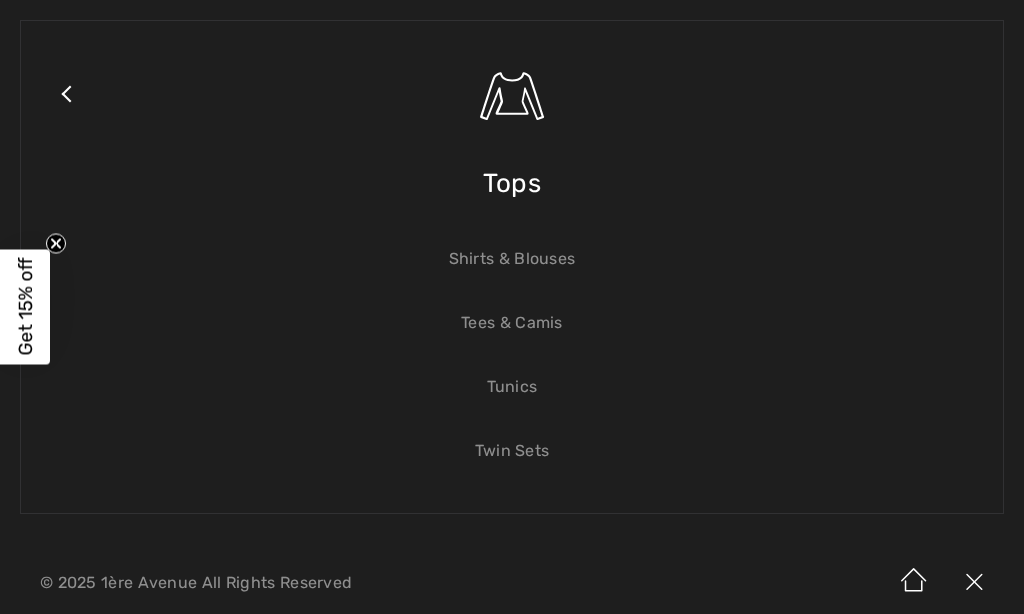 click on "Tops" at bounding box center [512, 183] 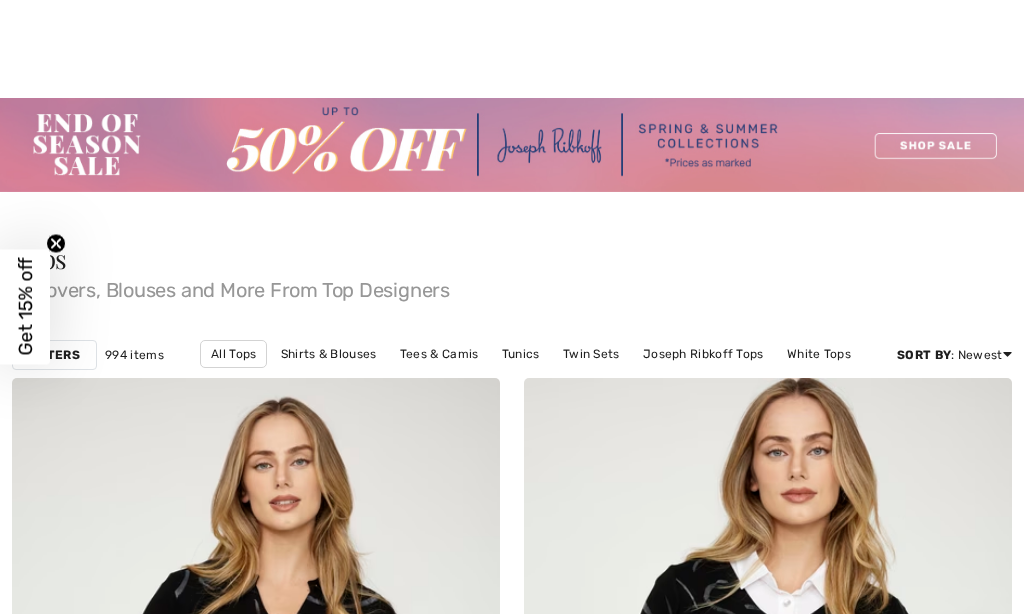 checkbox on "true" 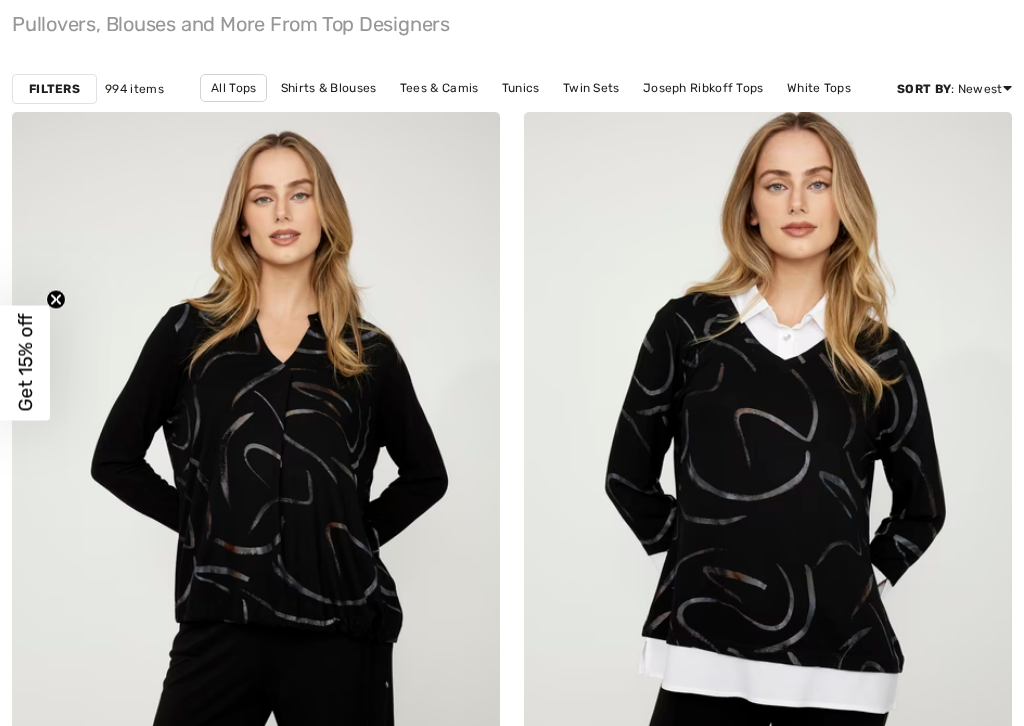 scroll, scrollTop: 0, scrollLeft: 0, axis: both 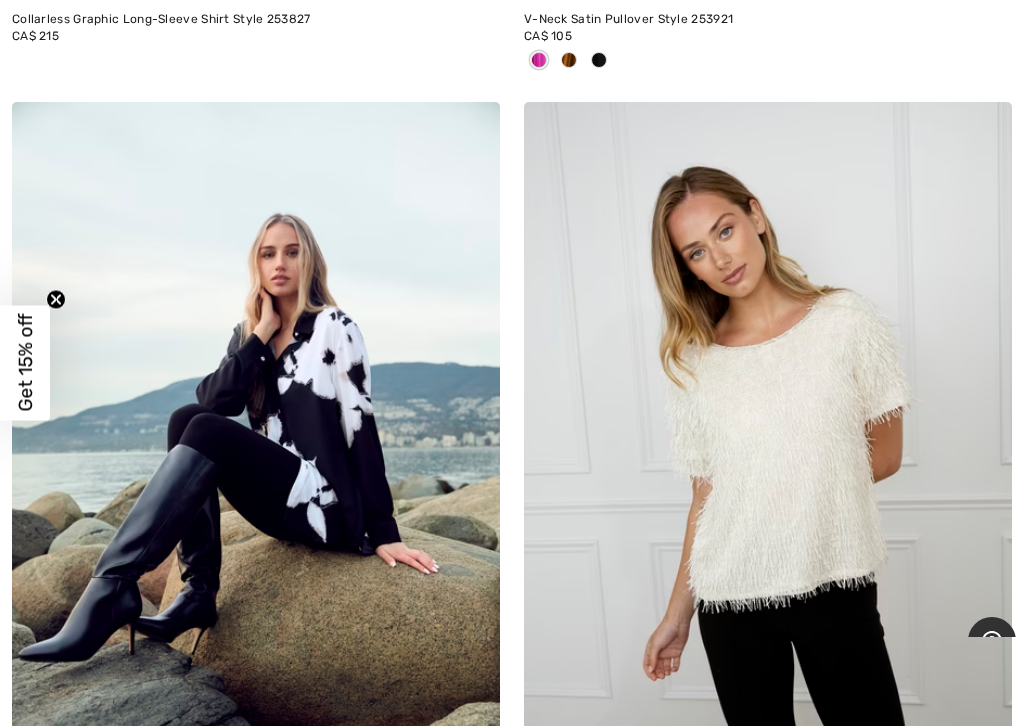 click at bounding box center (768, 468) 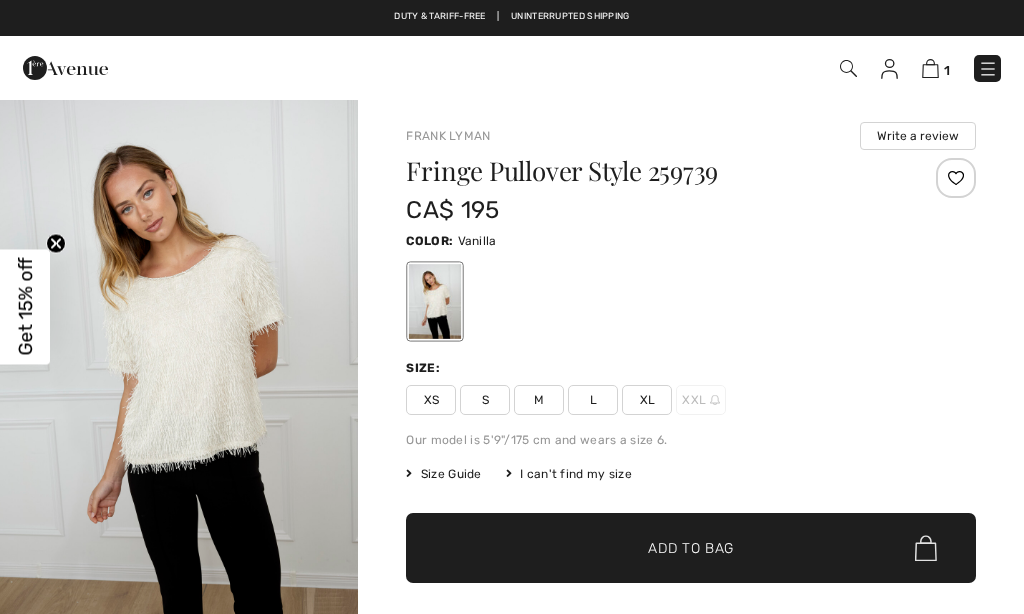 scroll, scrollTop: 0, scrollLeft: 0, axis: both 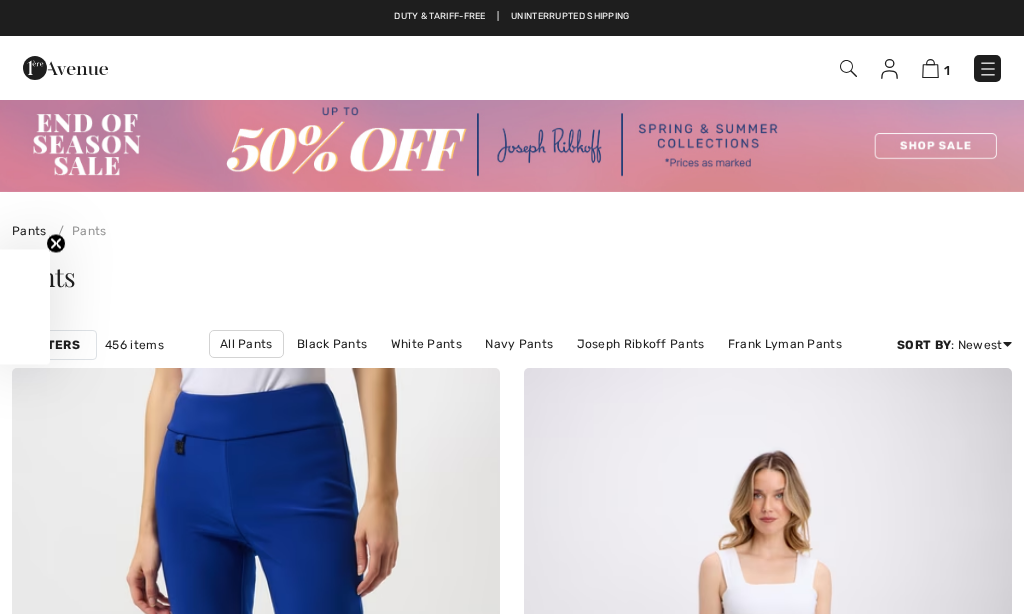 checkbox on "true" 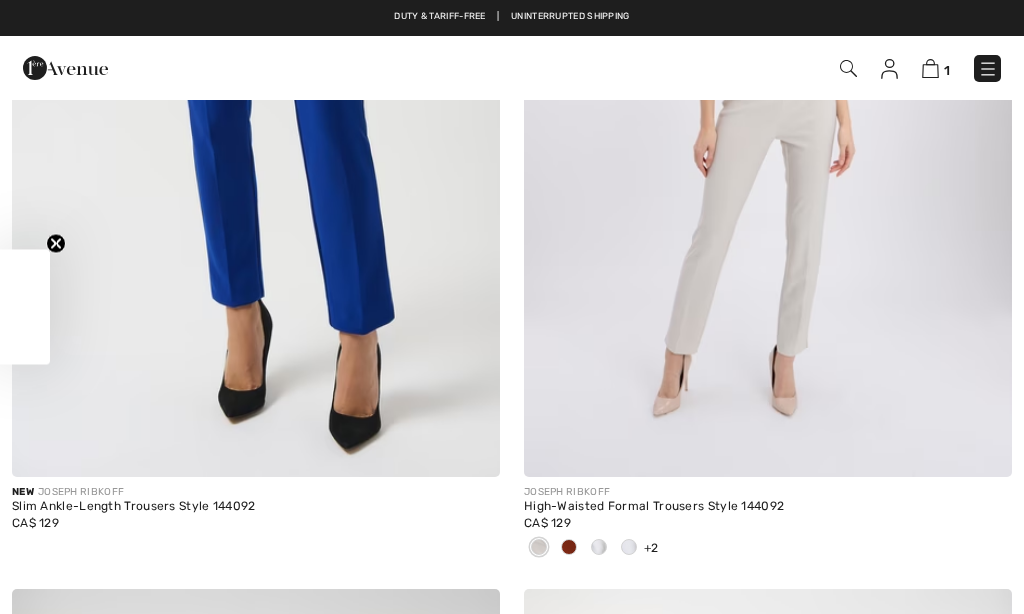 scroll, scrollTop: 0, scrollLeft: 0, axis: both 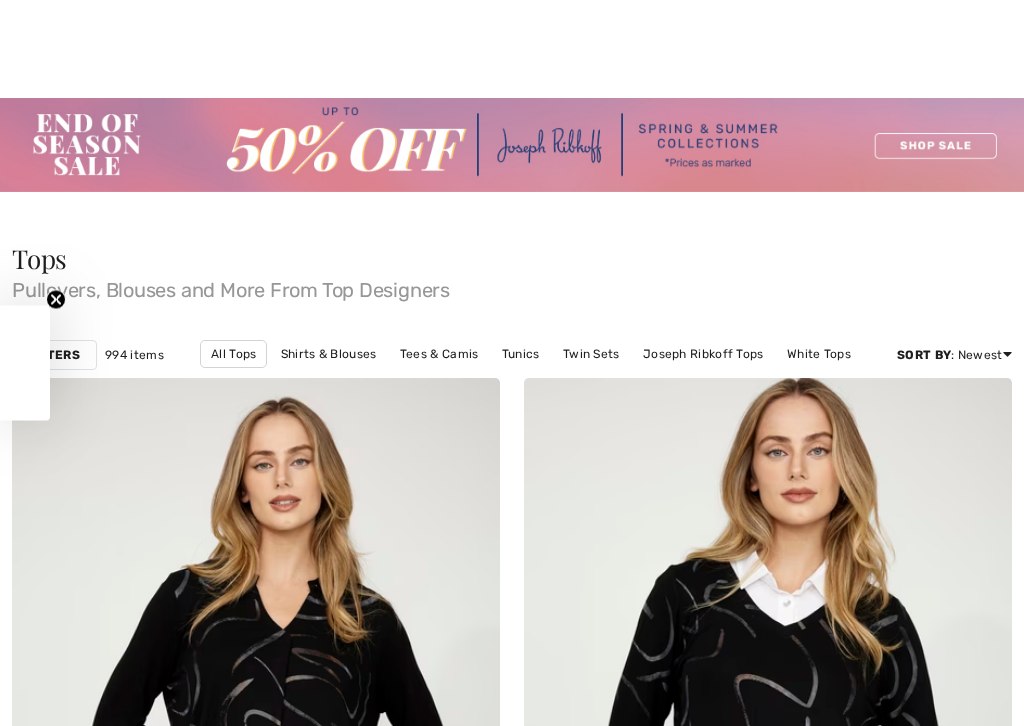 checkbox on "true" 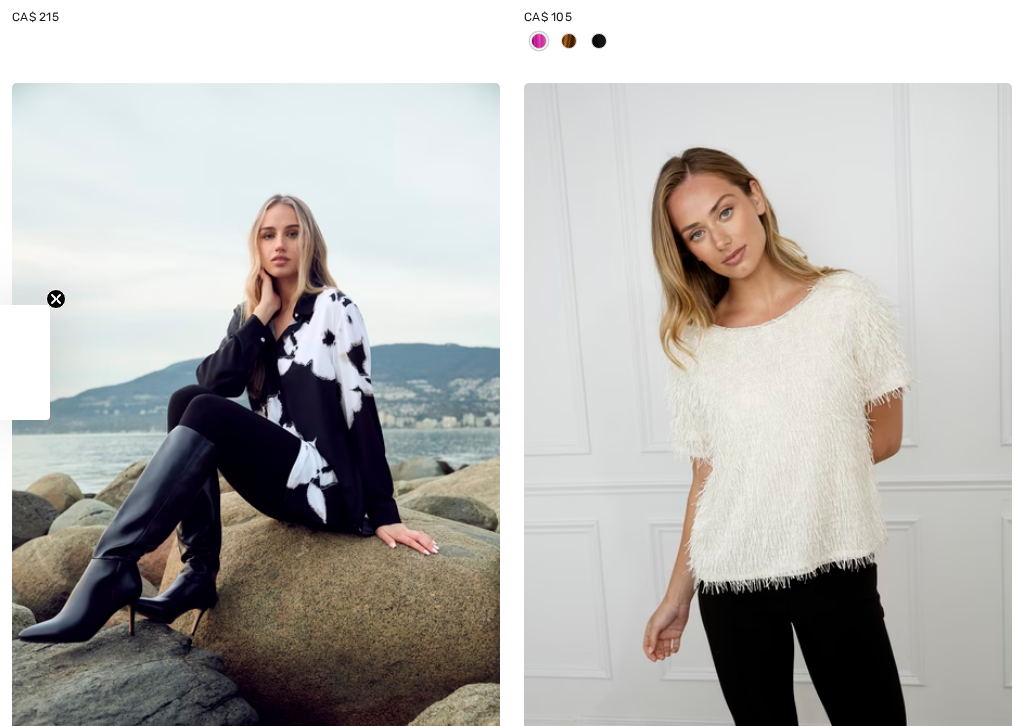 scroll, scrollTop: 0, scrollLeft: 0, axis: both 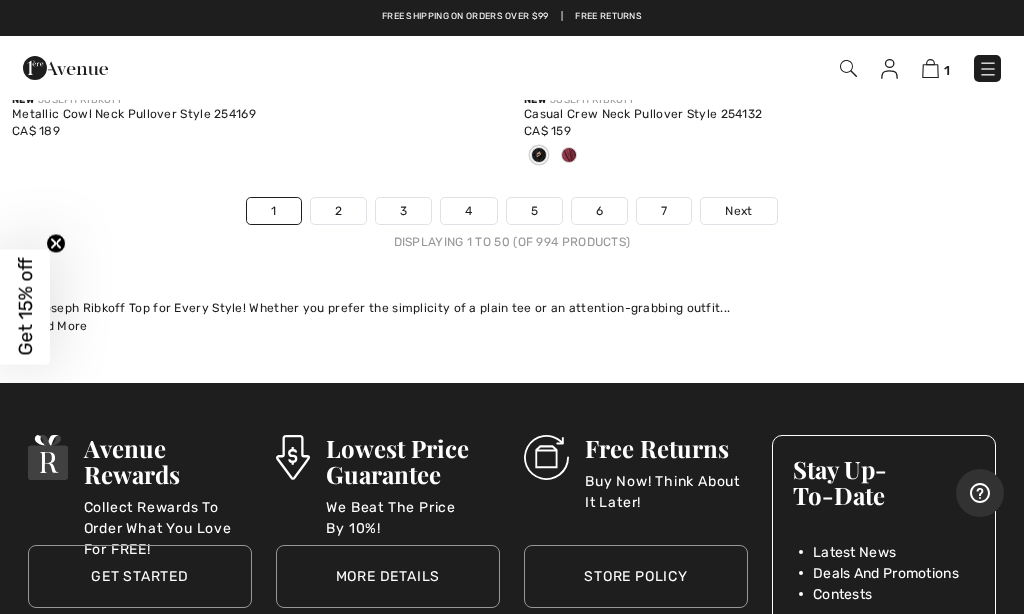 click on "Next" at bounding box center (738, 211) 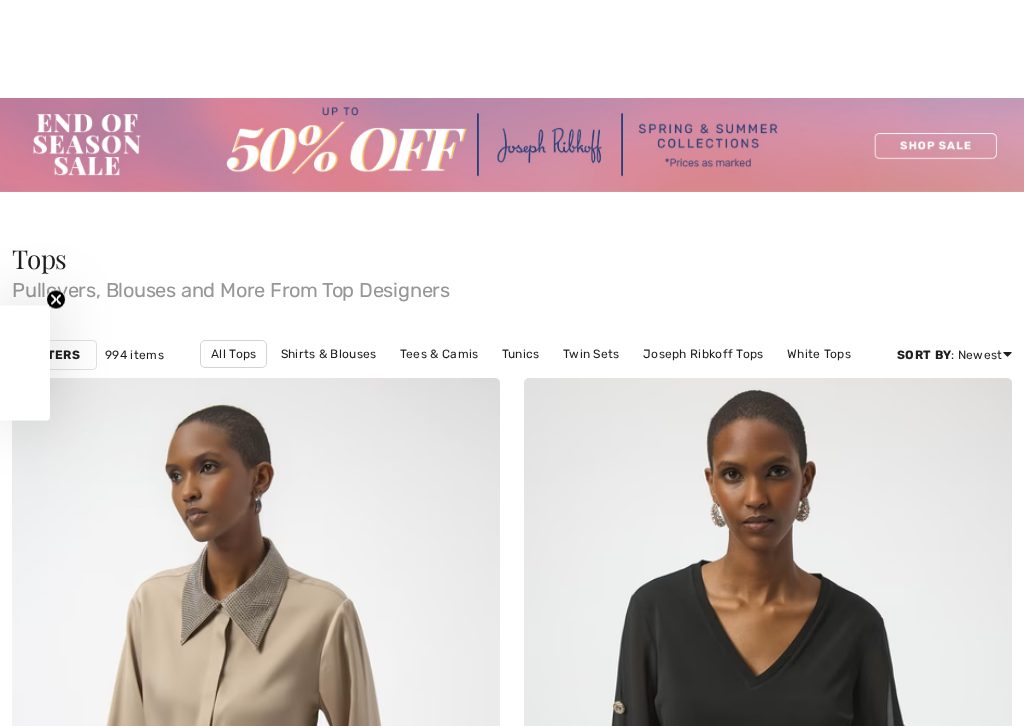 checkbox on "true" 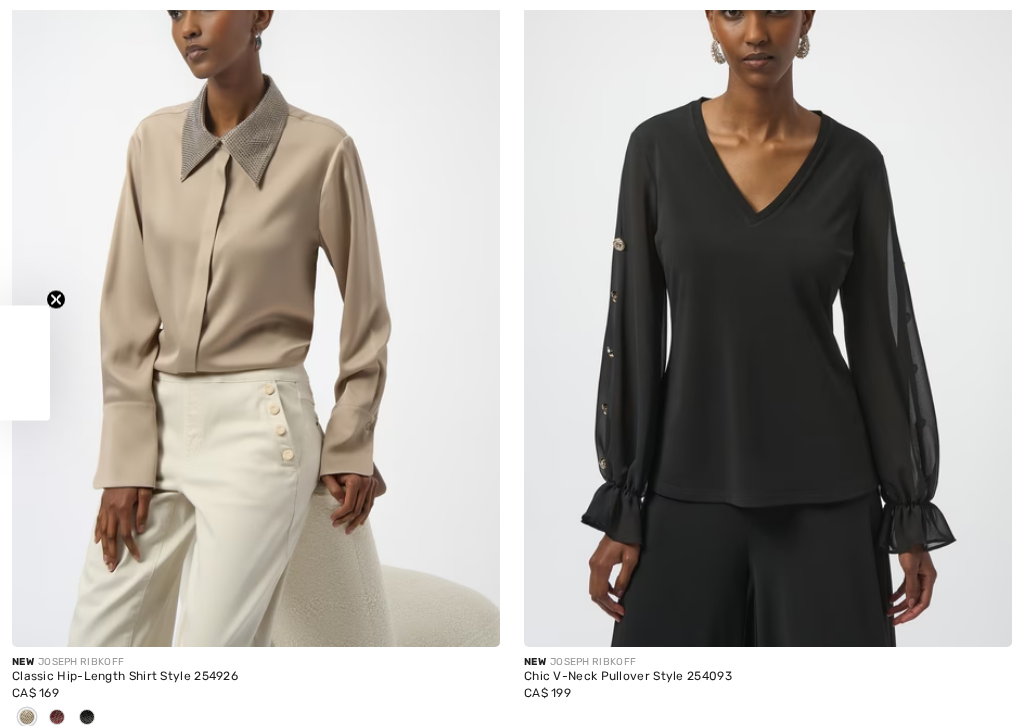 scroll, scrollTop: 0, scrollLeft: 0, axis: both 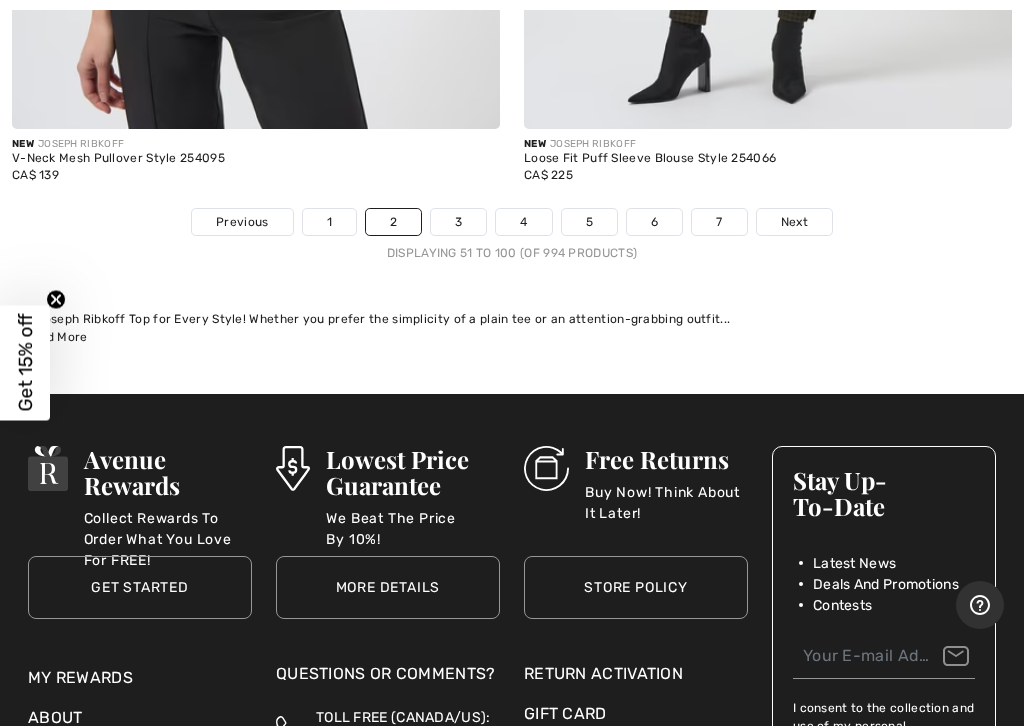 click on "Next" at bounding box center [794, 222] 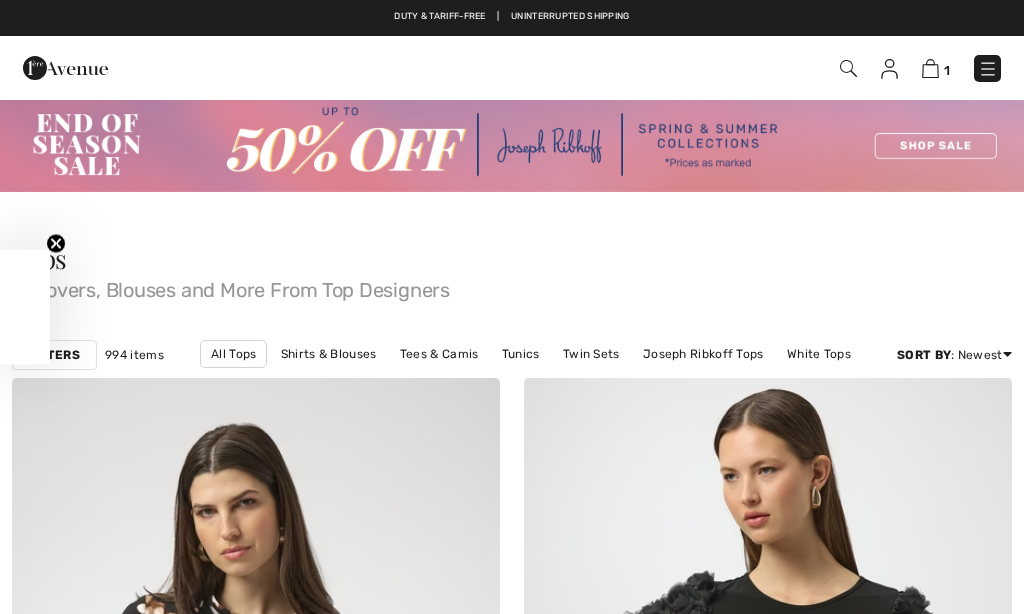 checkbox on "true" 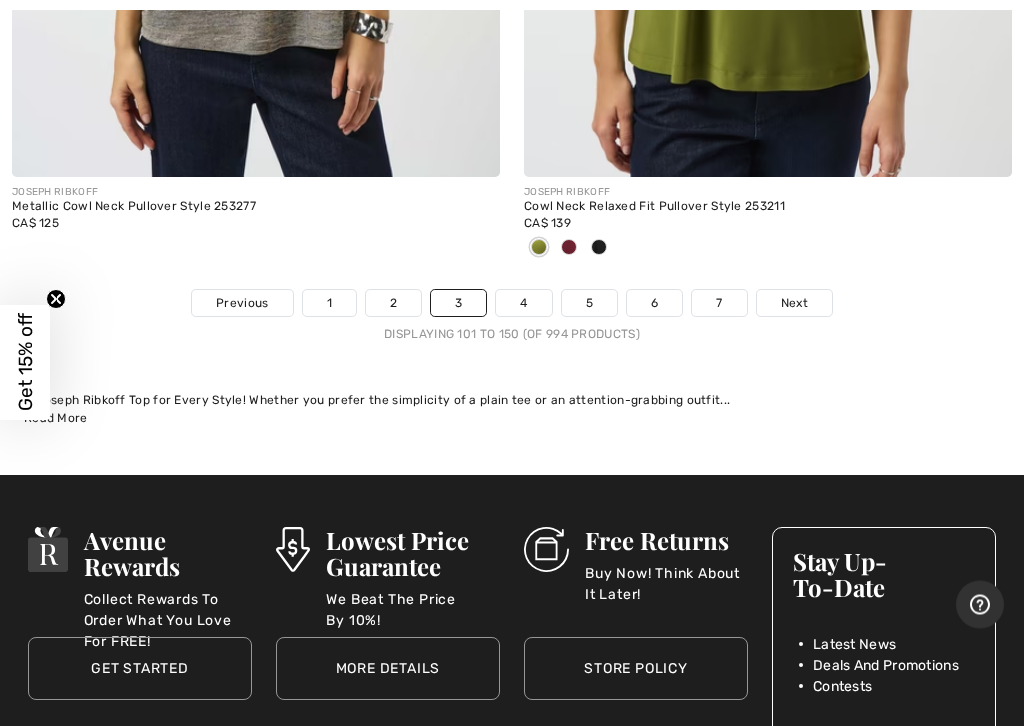 scroll, scrollTop: 21329, scrollLeft: 0, axis: vertical 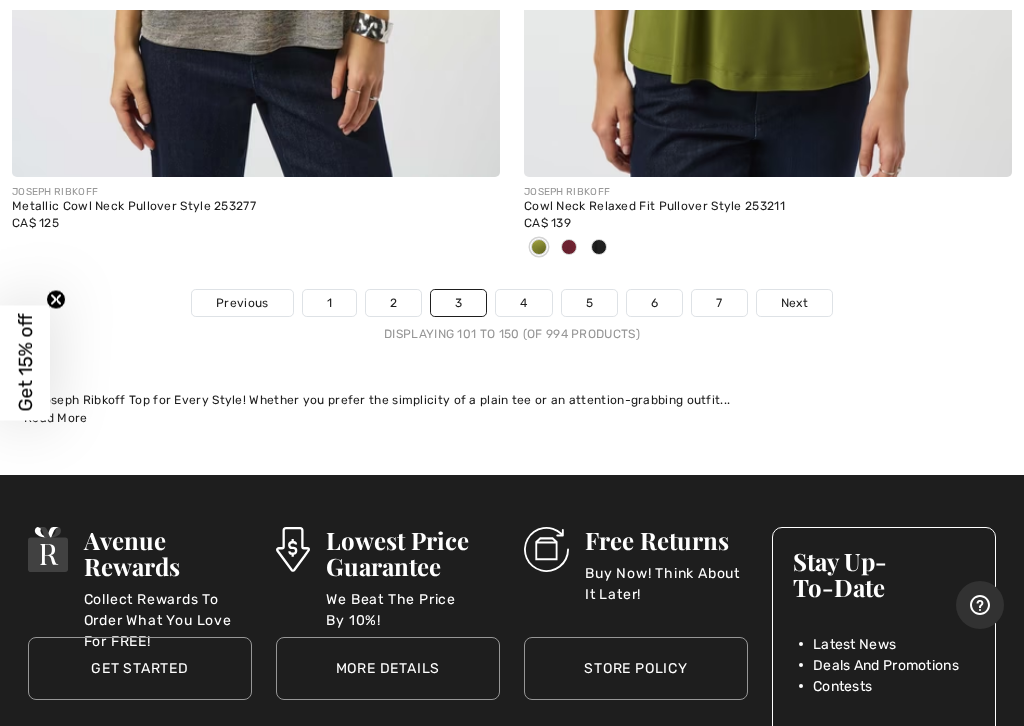 click on "Next" at bounding box center (794, 303) 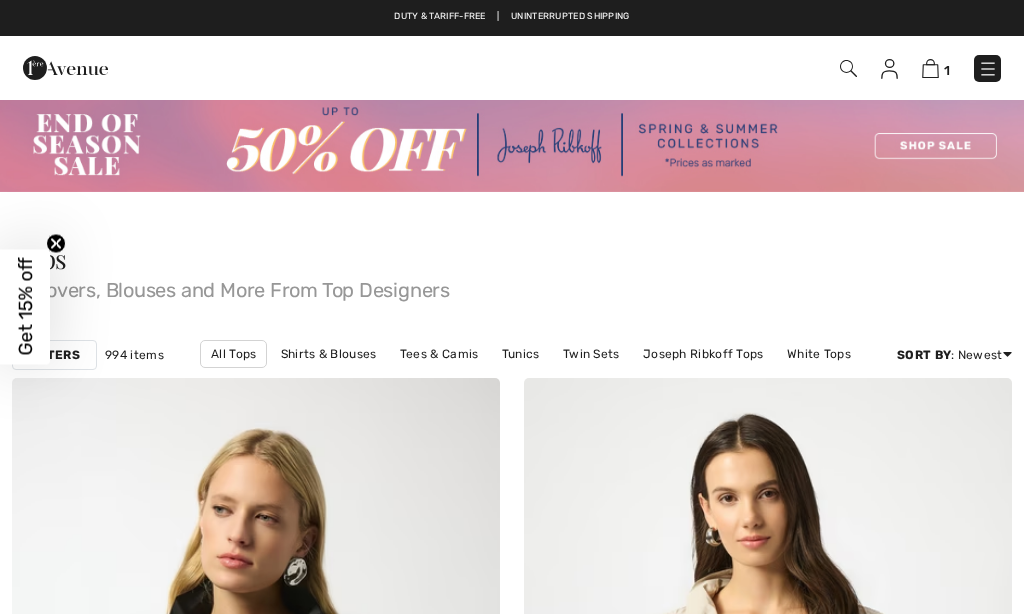checkbox on "true" 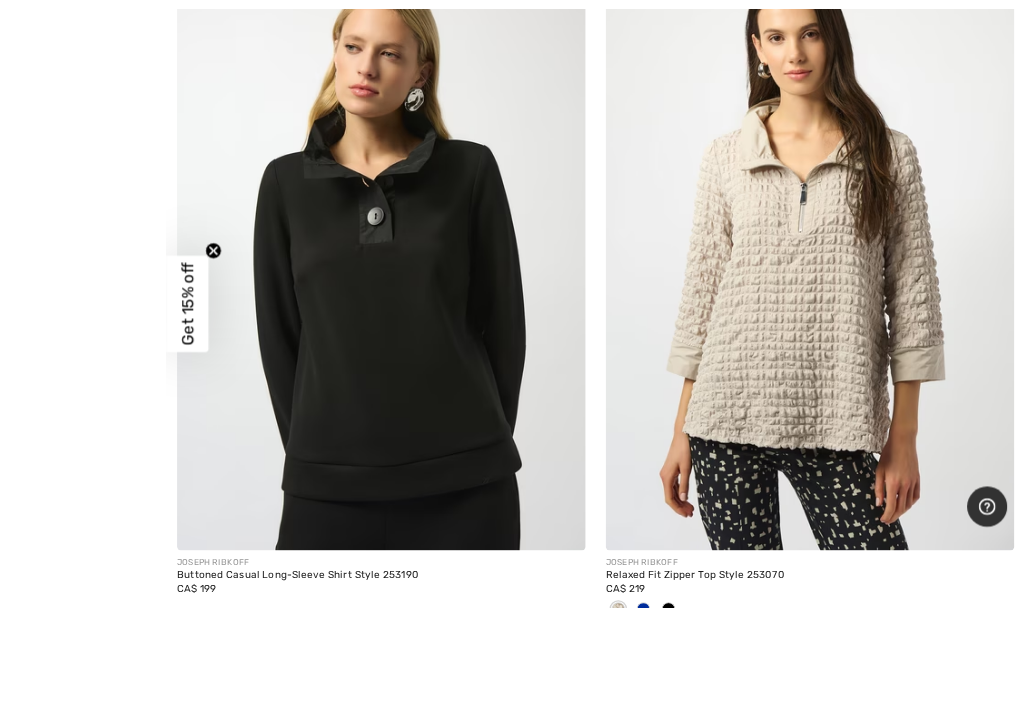 scroll, scrollTop: 544, scrollLeft: 0, axis: vertical 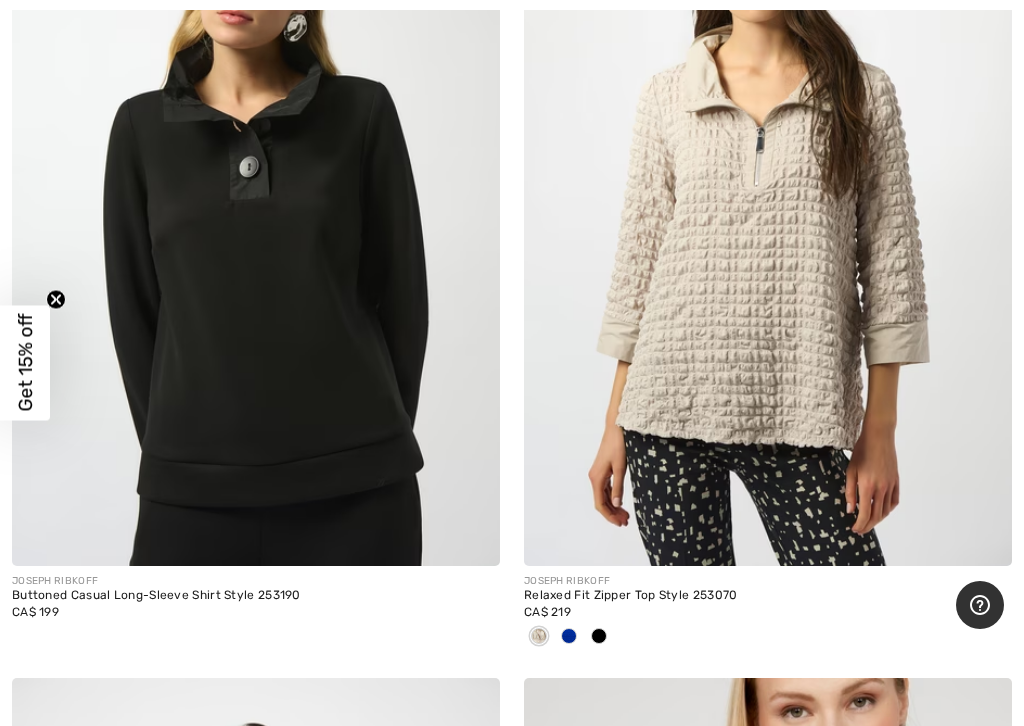 click at bounding box center (256, 200) 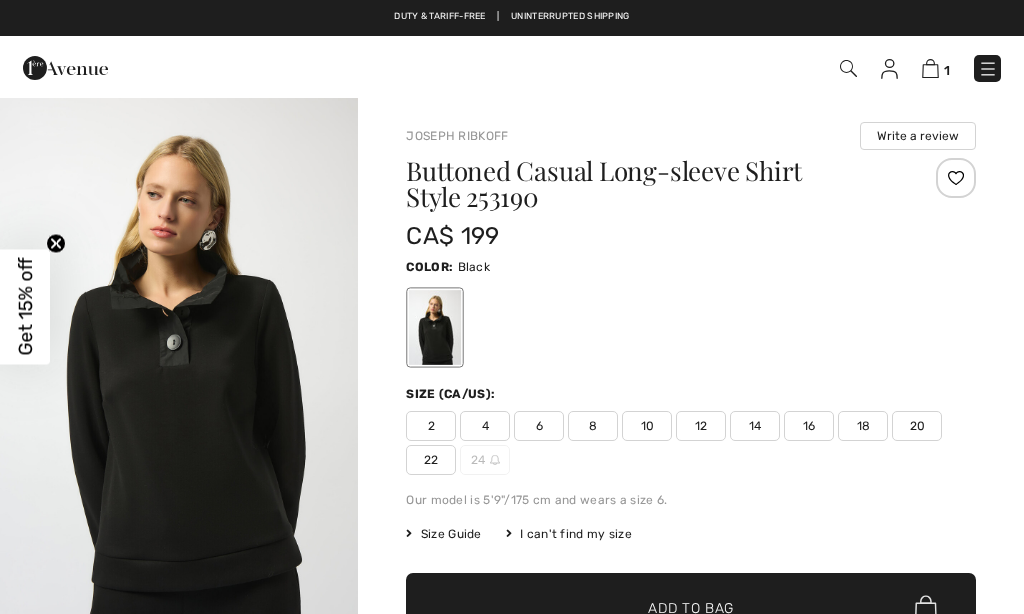 scroll, scrollTop: 0, scrollLeft: 0, axis: both 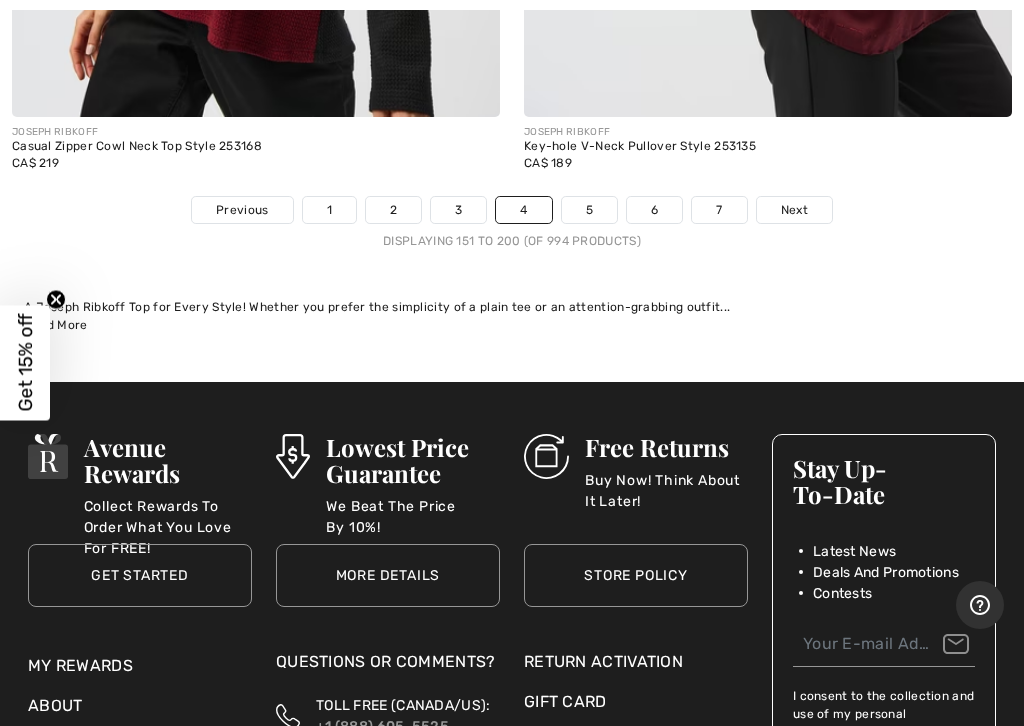 click on "Next" at bounding box center (794, 210) 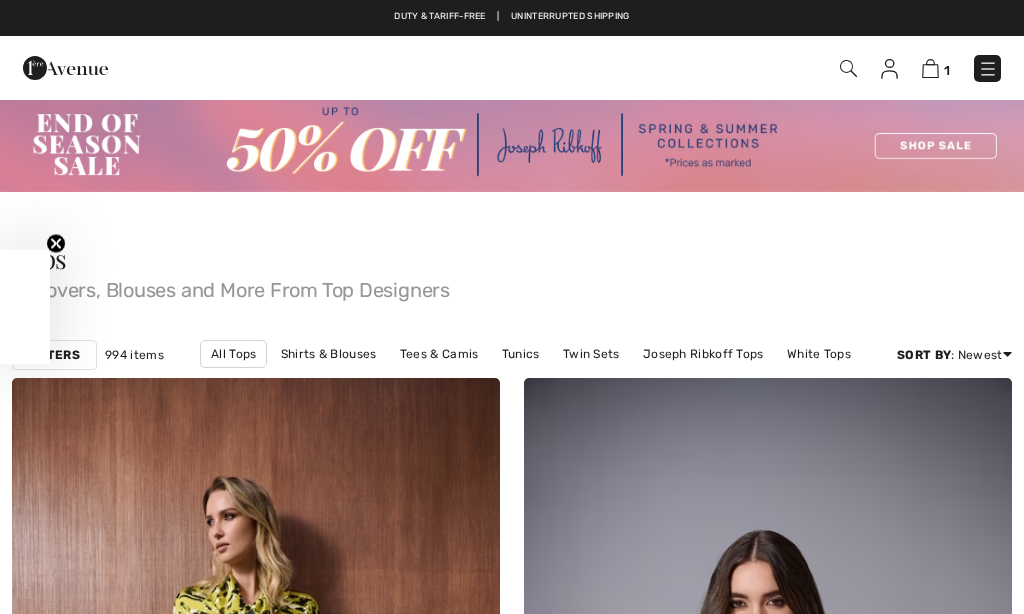 checkbox on "true" 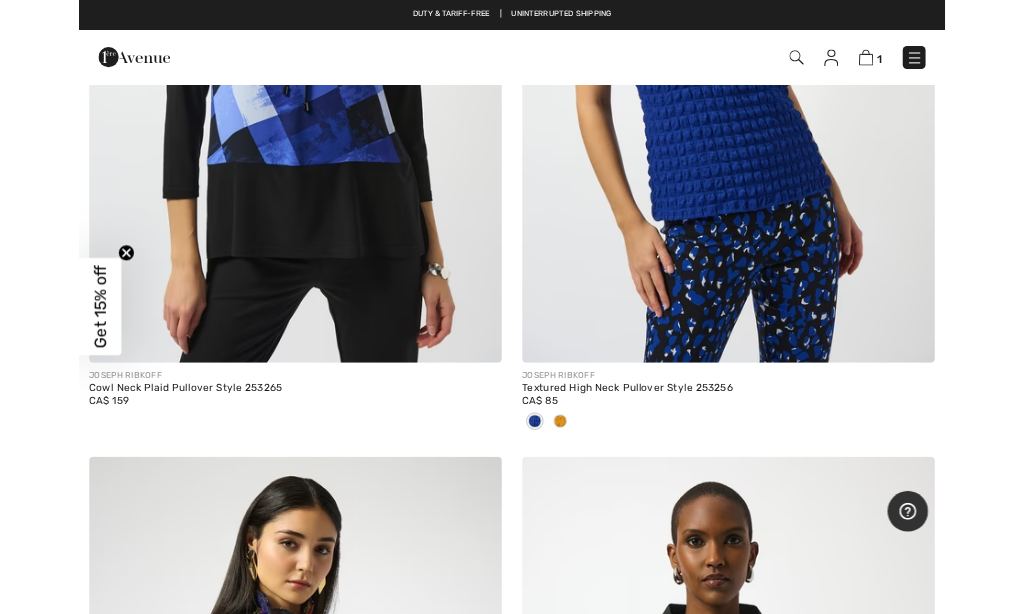 scroll, scrollTop: 5763, scrollLeft: 0, axis: vertical 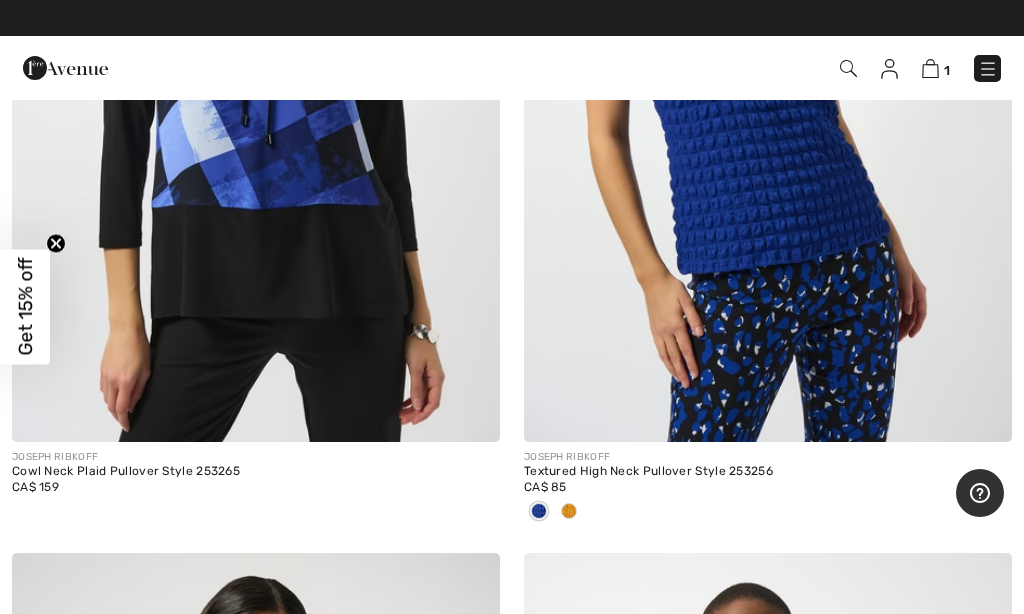 click at bounding box center (768, 512) 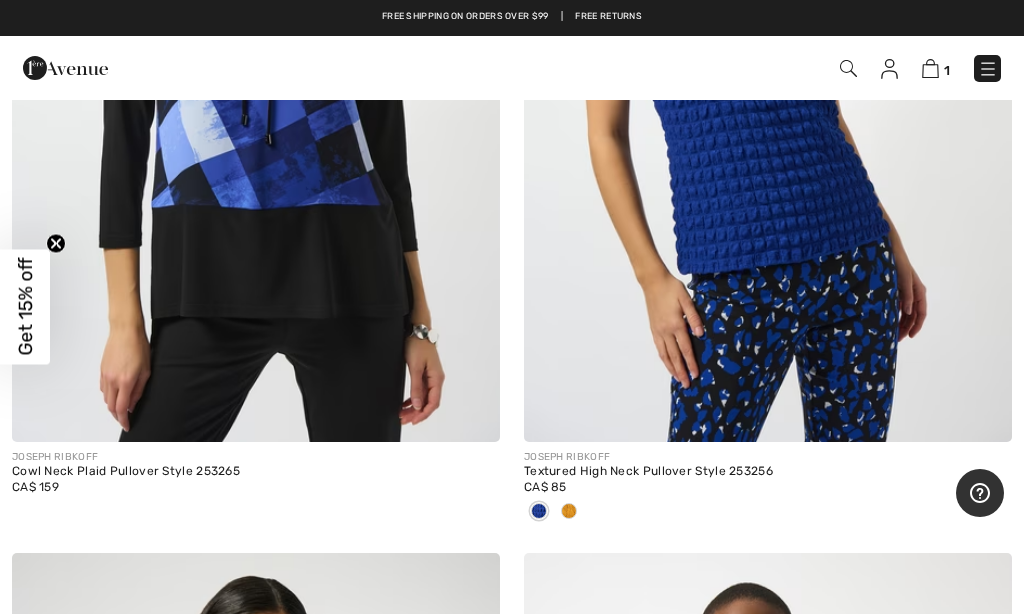 click at bounding box center (569, 511) 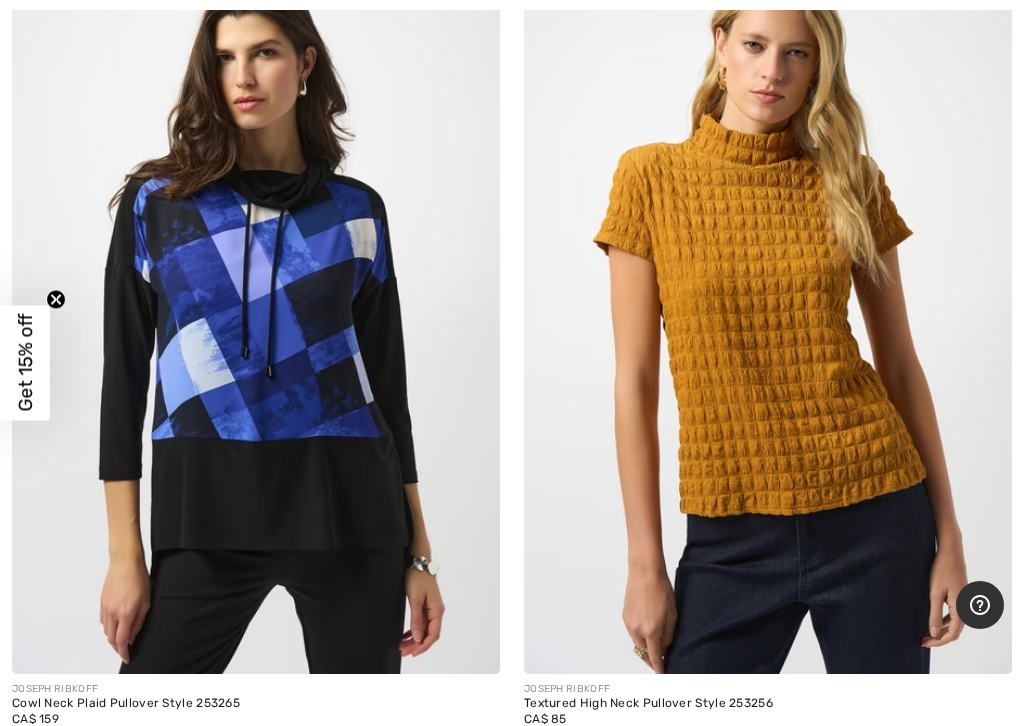 scroll, scrollTop: 5530, scrollLeft: 0, axis: vertical 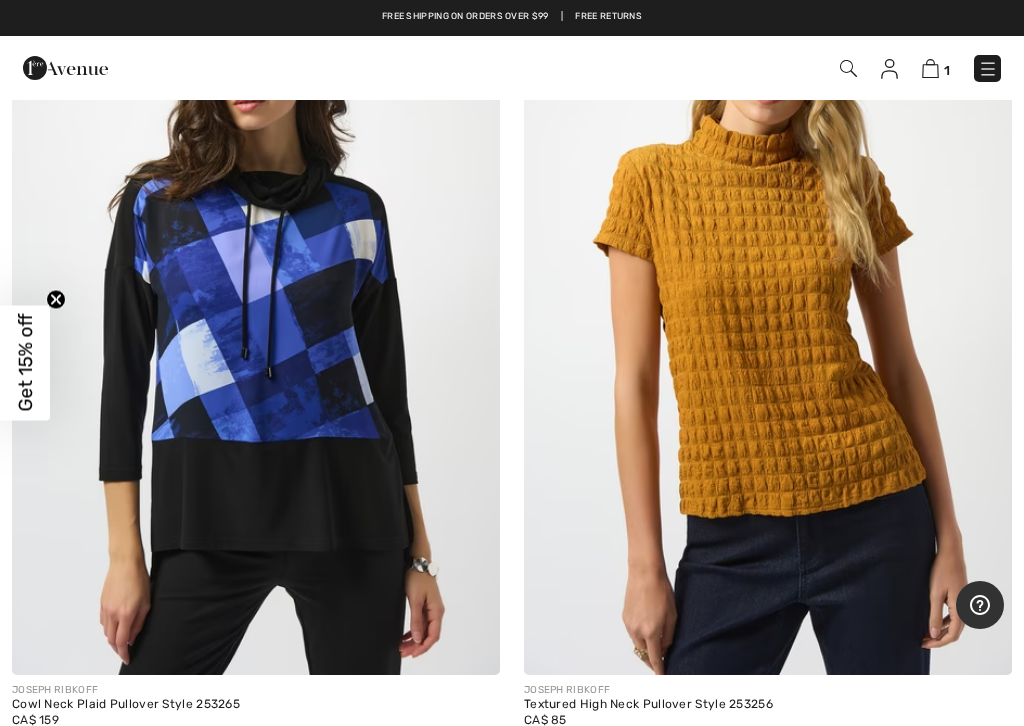 click at bounding box center [768, 309] 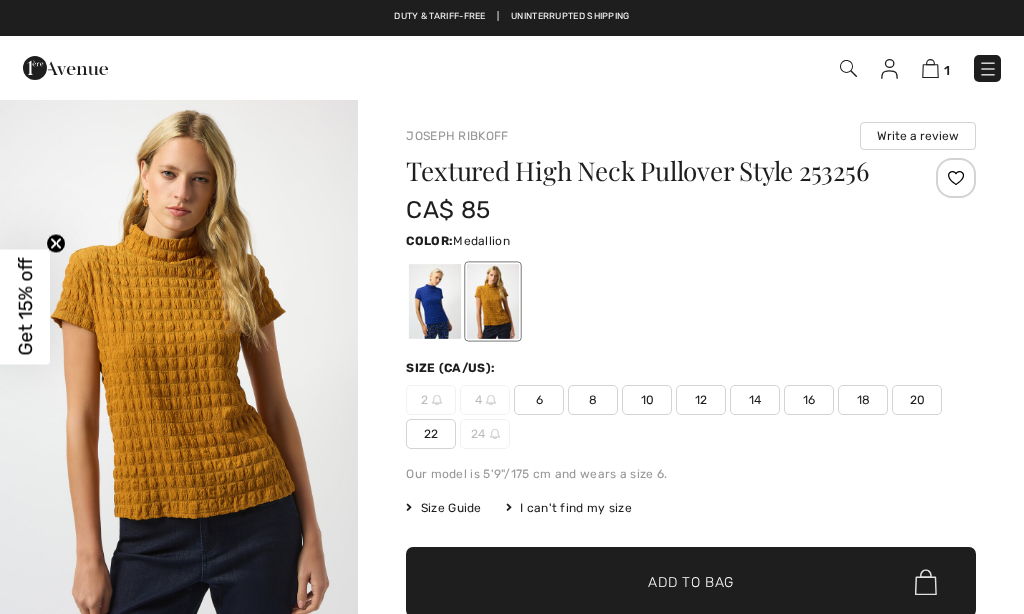 checkbox on "true" 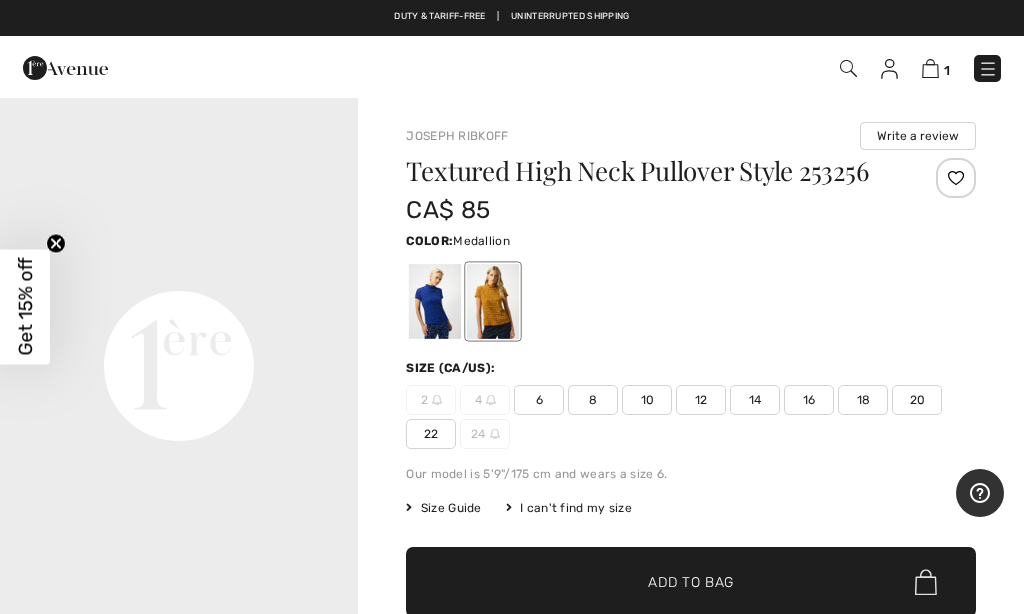 scroll, scrollTop: 1049, scrollLeft: 0, axis: vertical 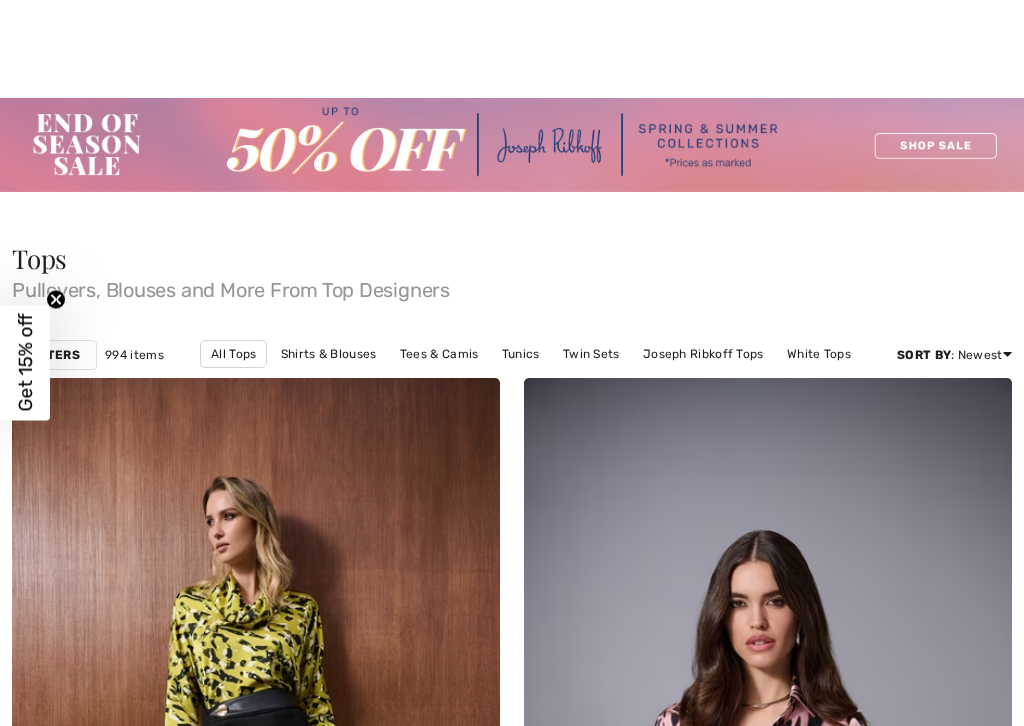 checkbox on "true" 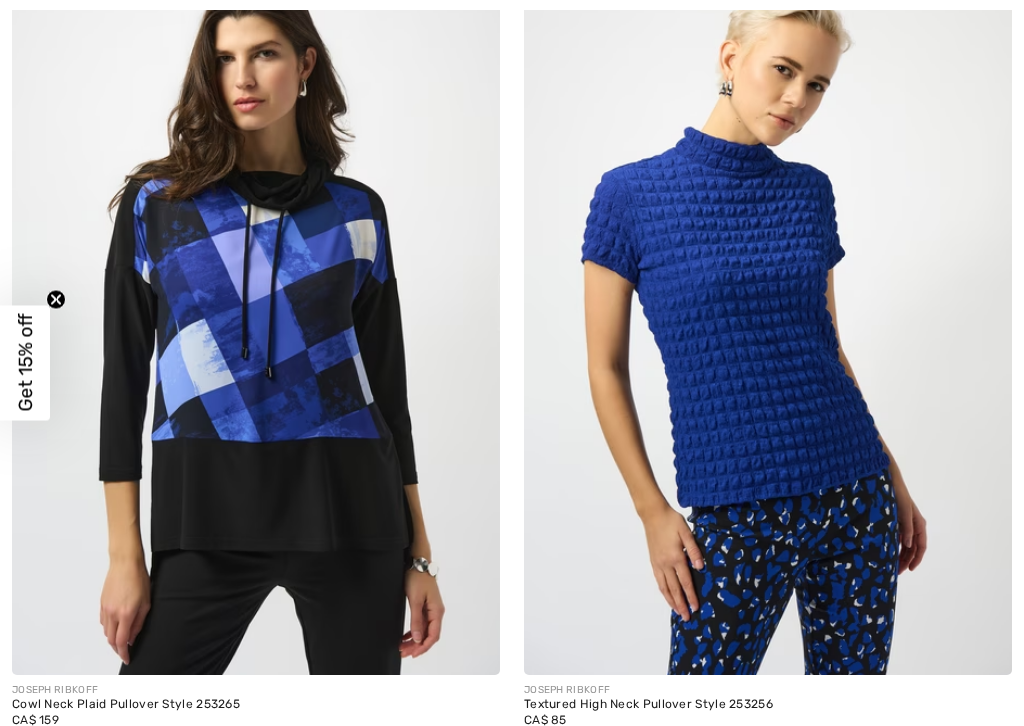scroll, scrollTop: 0, scrollLeft: 0, axis: both 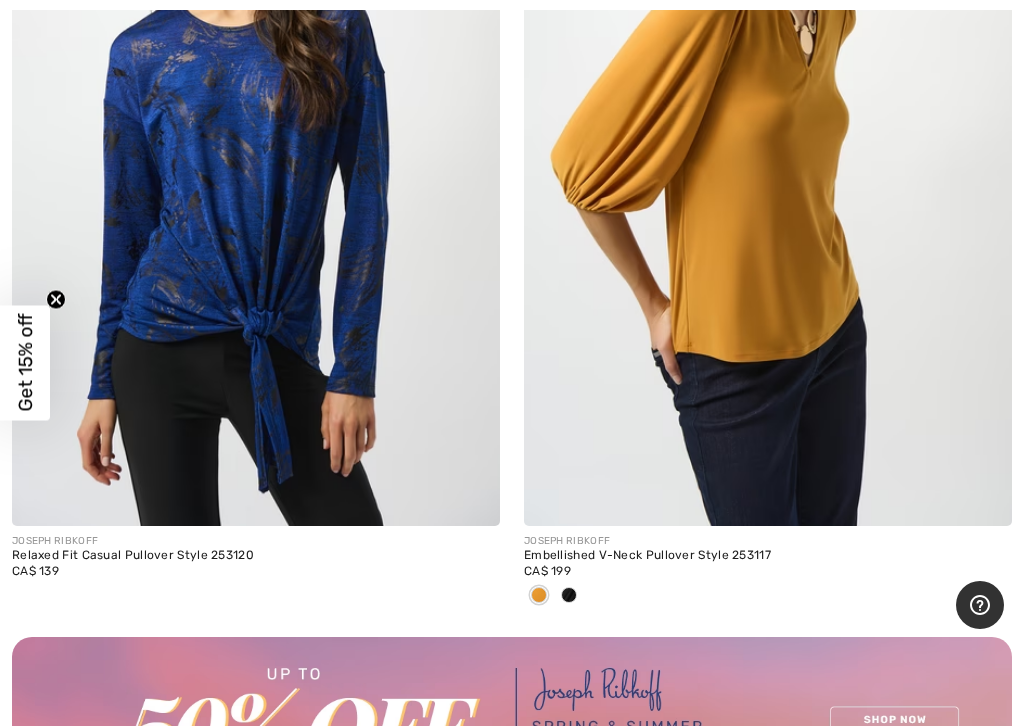 click at bounding box center (569, 595) 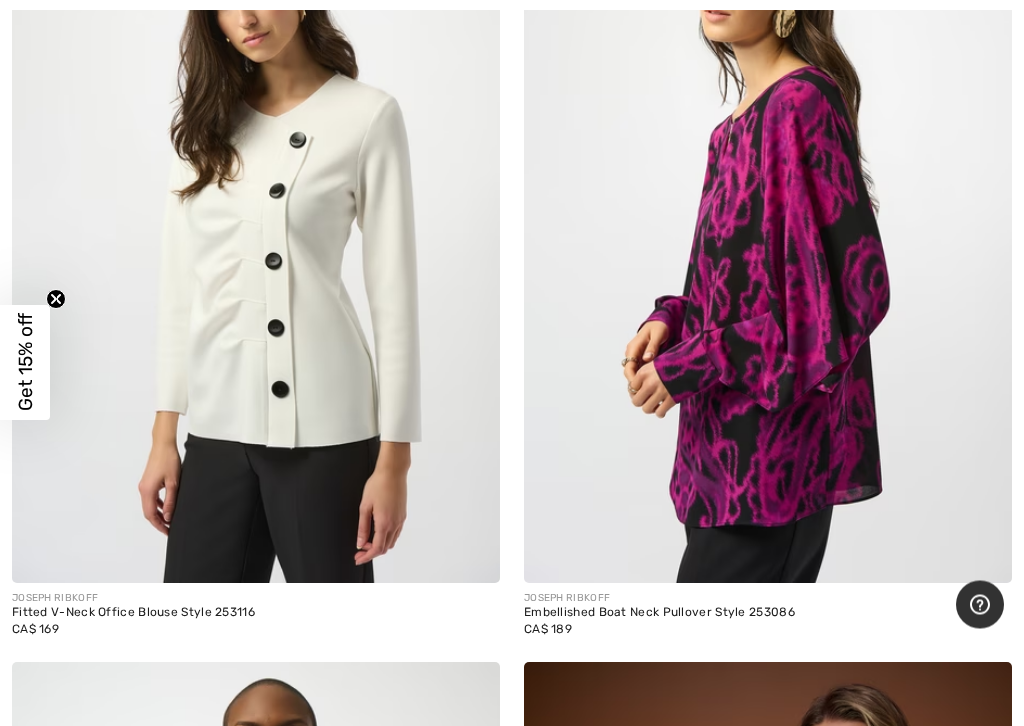 scroll, scrollTop: 10747, scrollLeft: 0, axis: vertical 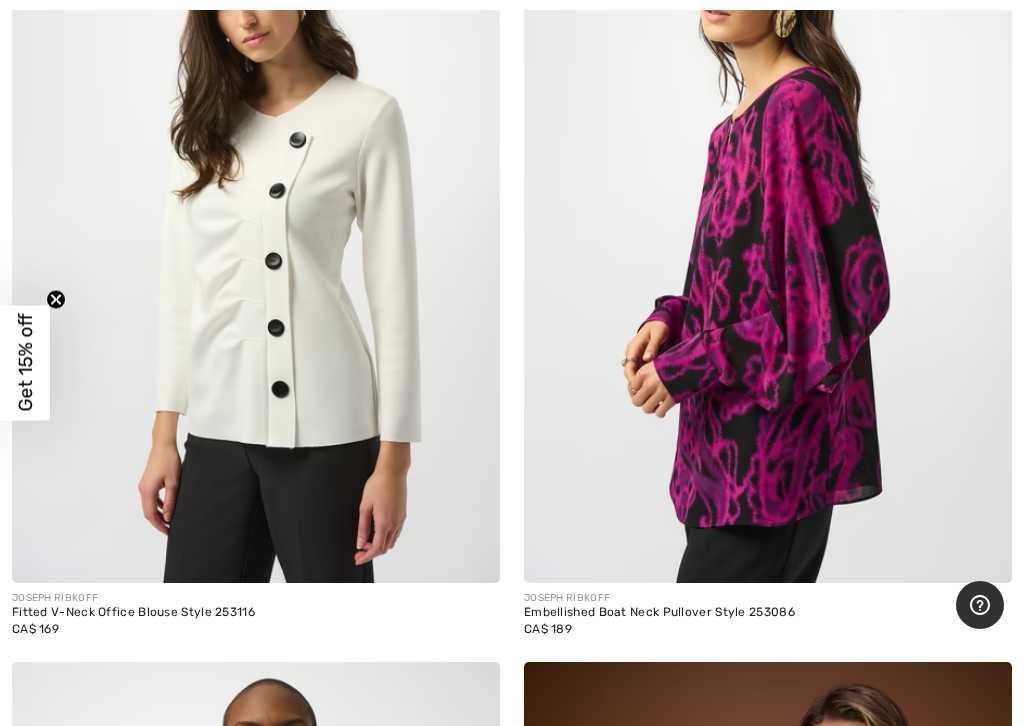 click at bounding box center (256, 217) 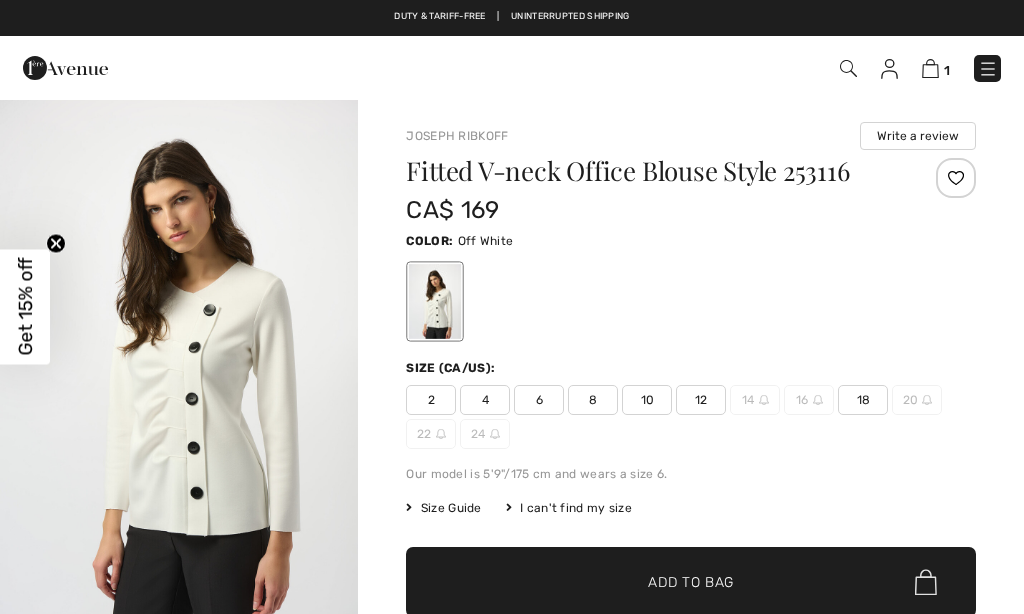 scroll, scrollTop: 0, scrollLeft: 0, axis: both 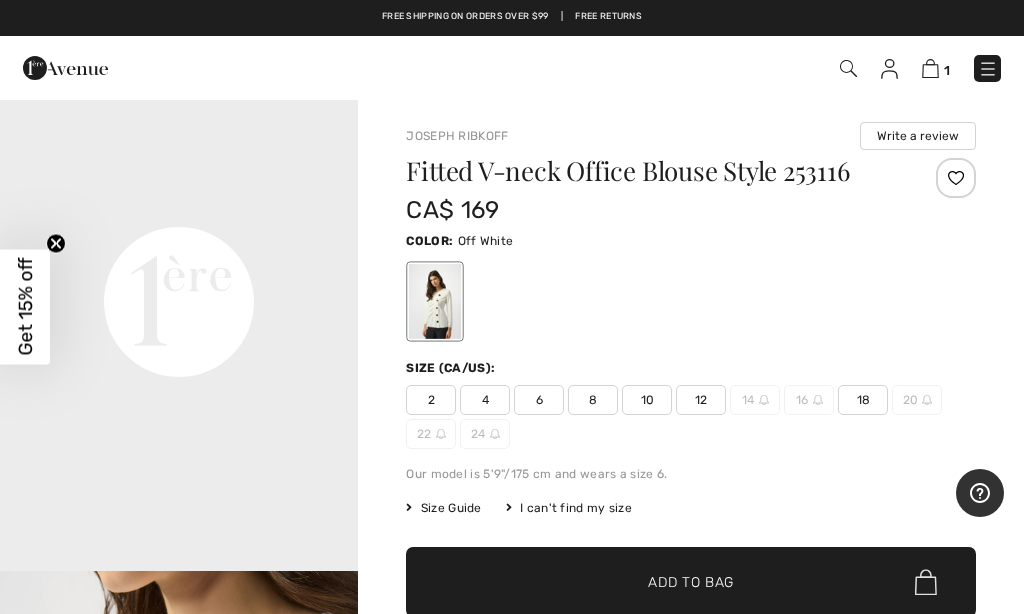click on "6" at bounding box center [539, 400] 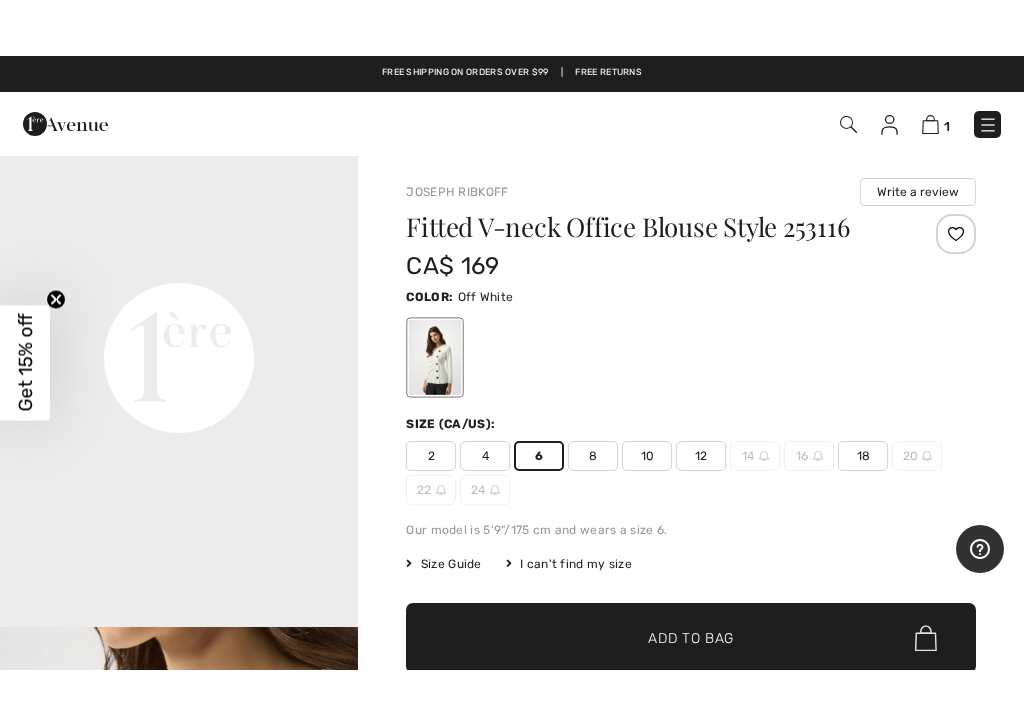 scroll, scrollTop: 43, scrollLeft: 0, axis: vertical 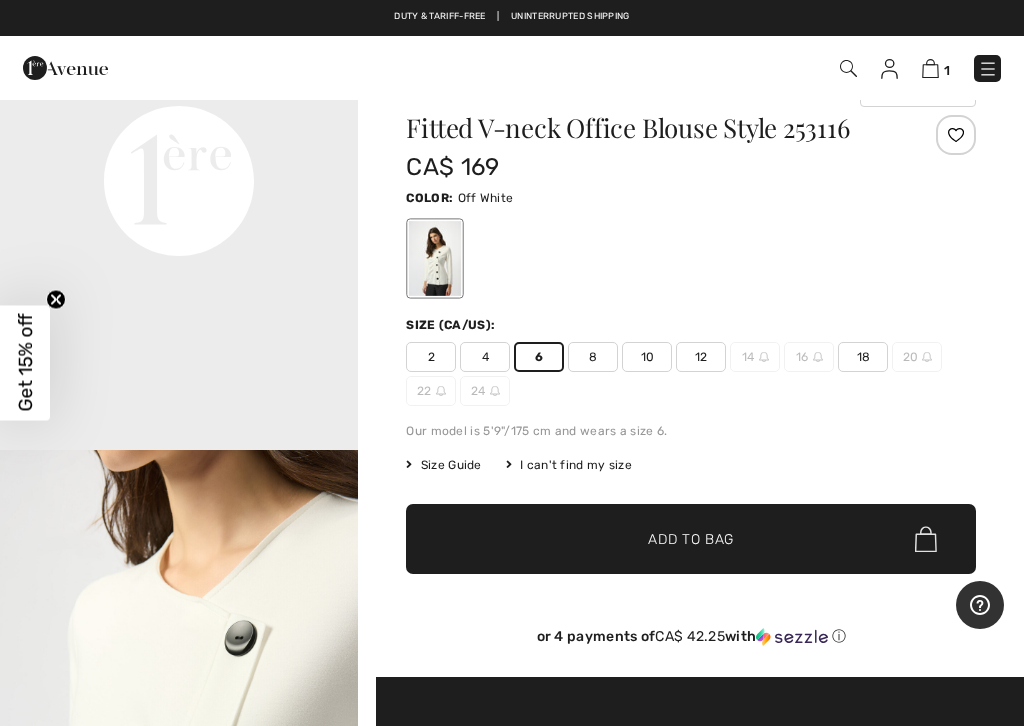 click on "✔ Added to Bag" at bounding box center [661, 539] 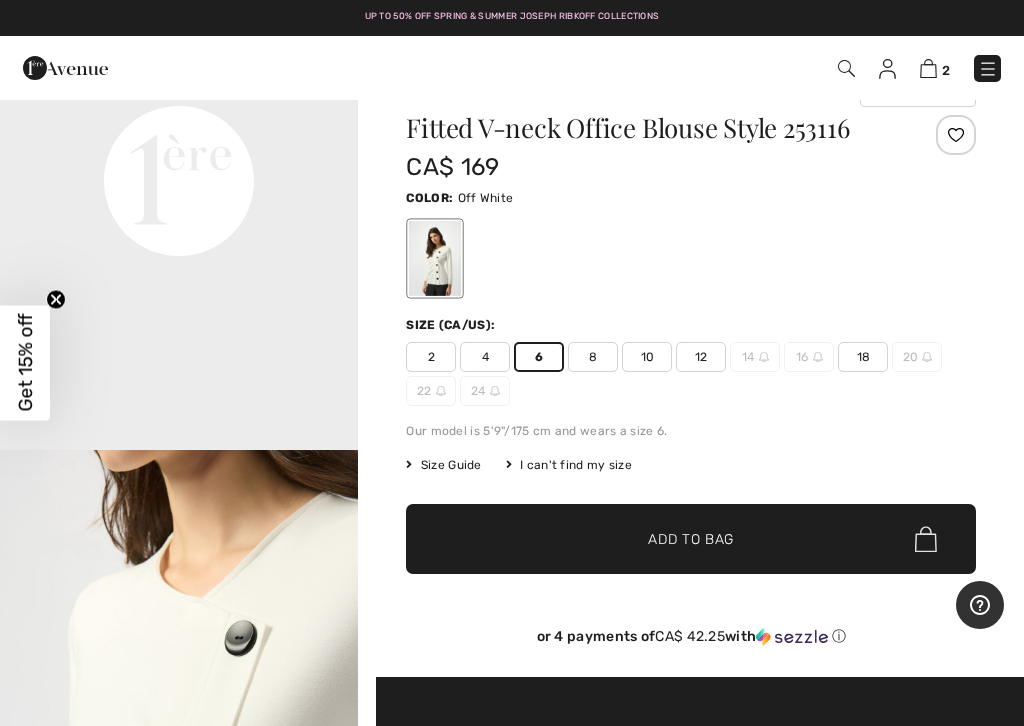 scroll, scrollTop: 0, scrollLeft: 0, axis: both 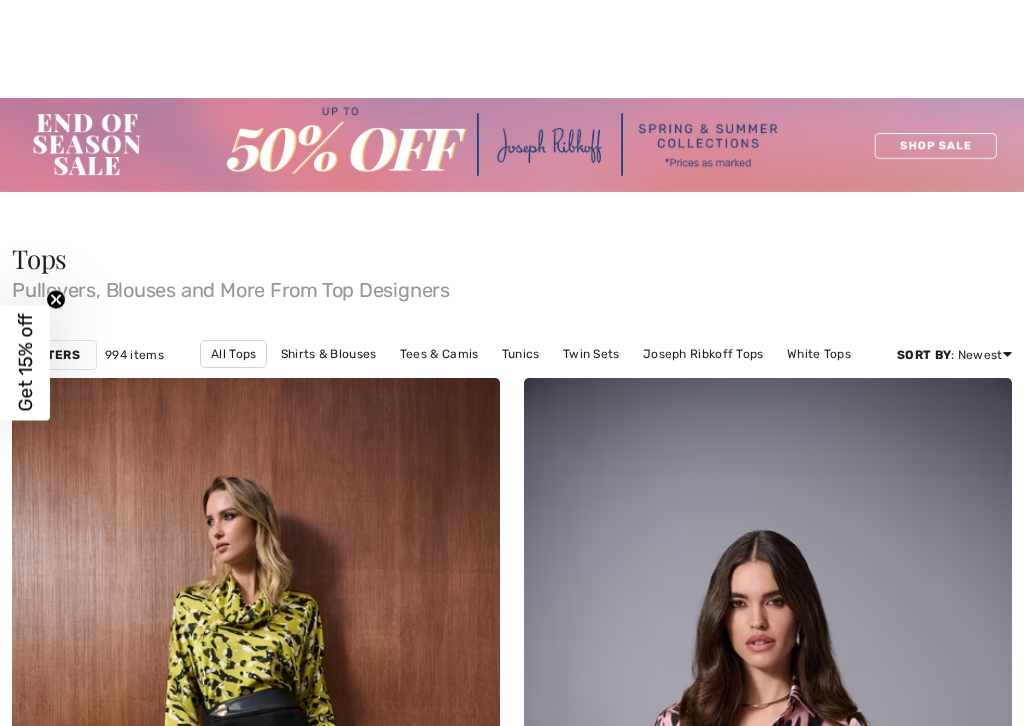 checkbox on "true" 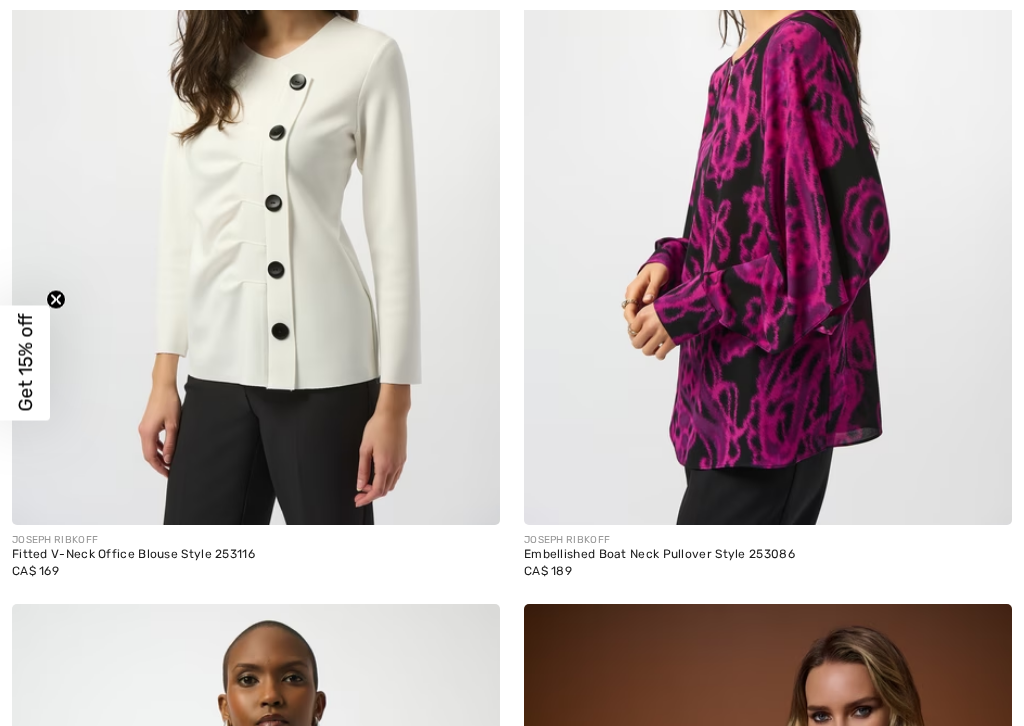 scroll, scrollTop: 0, scrollLeft: 0, axis: both 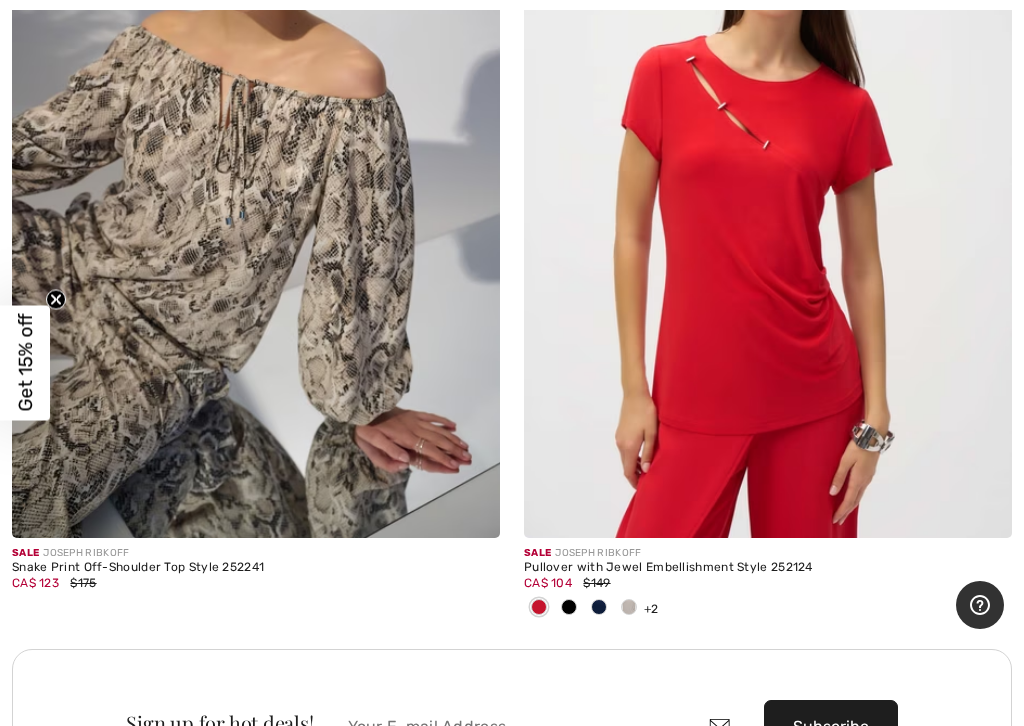 click at bounding box center [629, 607] 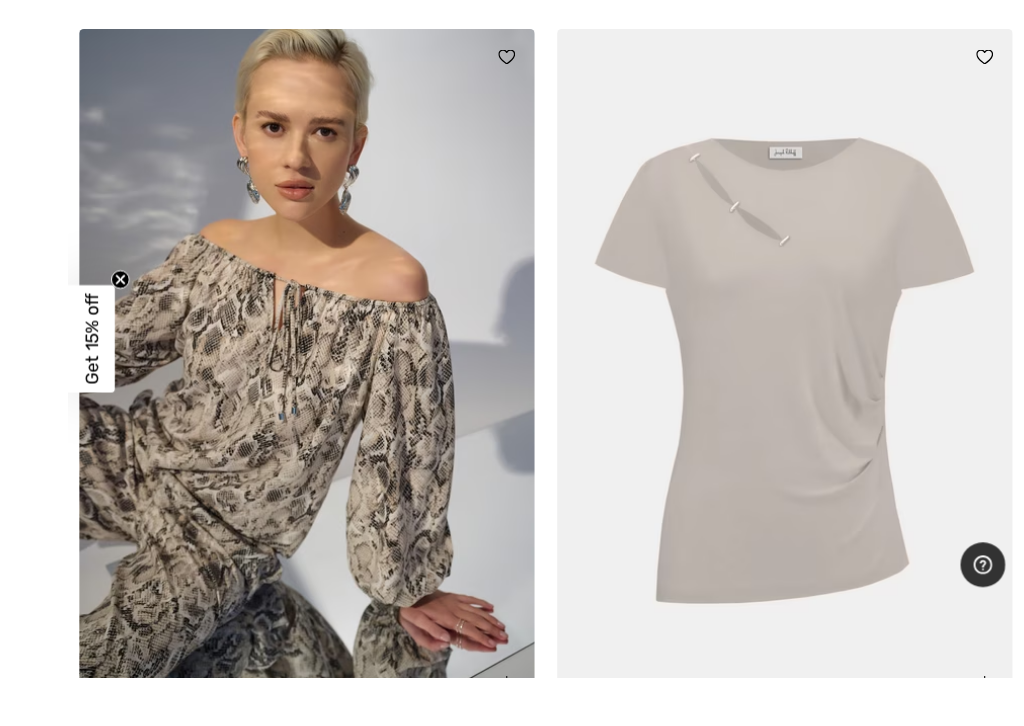scroll, scrollTop: 14715, scrollLeft: 0, axis: vertical 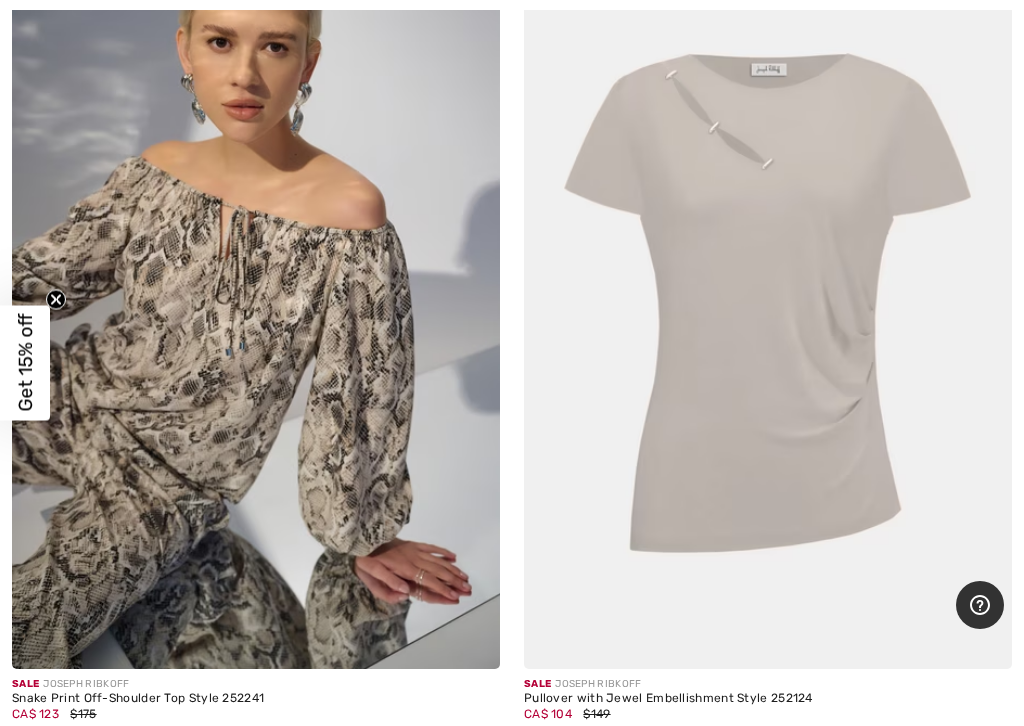 click at bounding box center (768, 303) 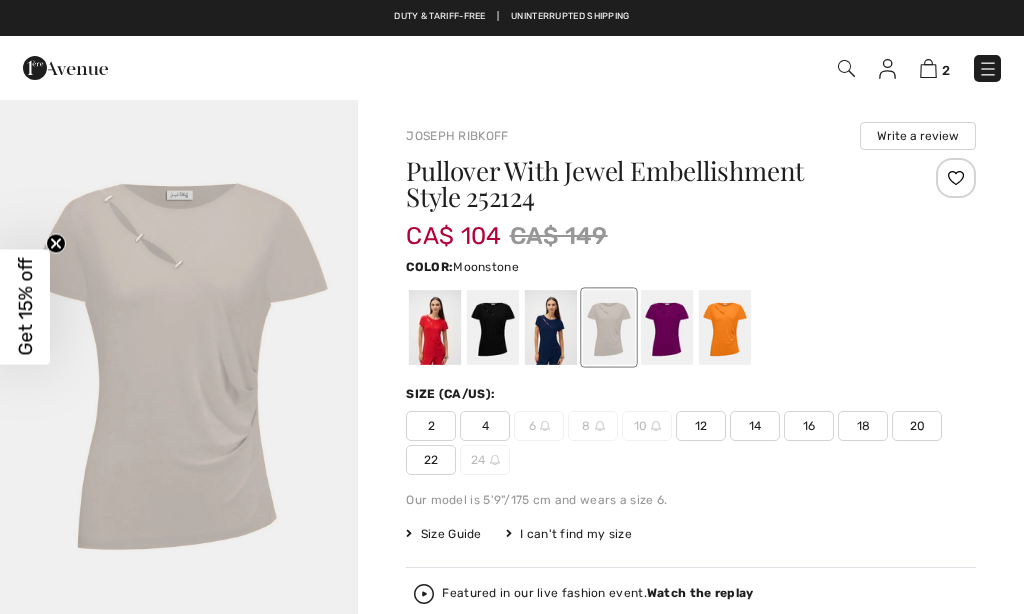checkbox on "true" 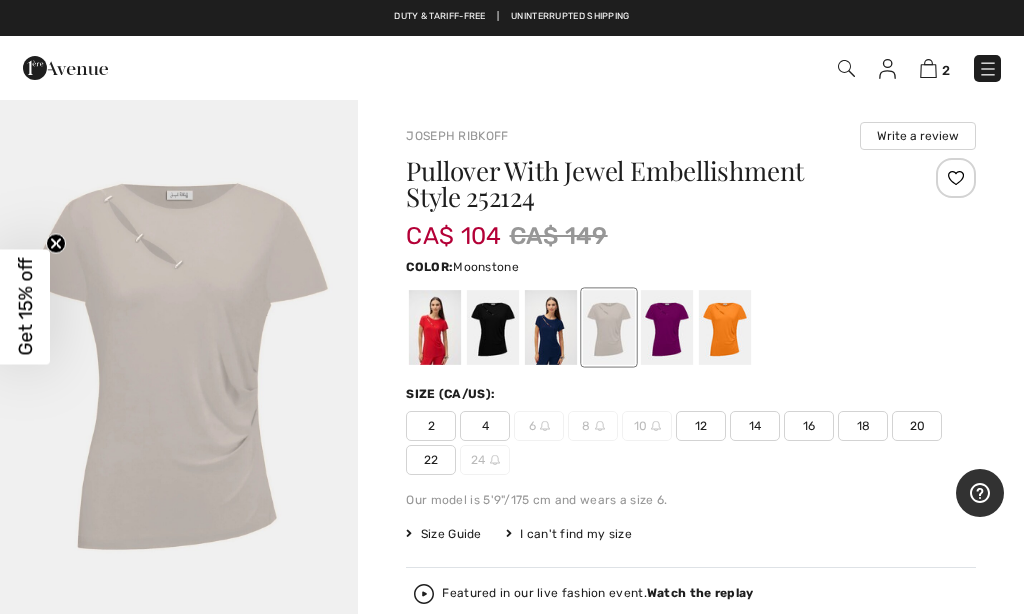 click at bounding box center [493, 327] 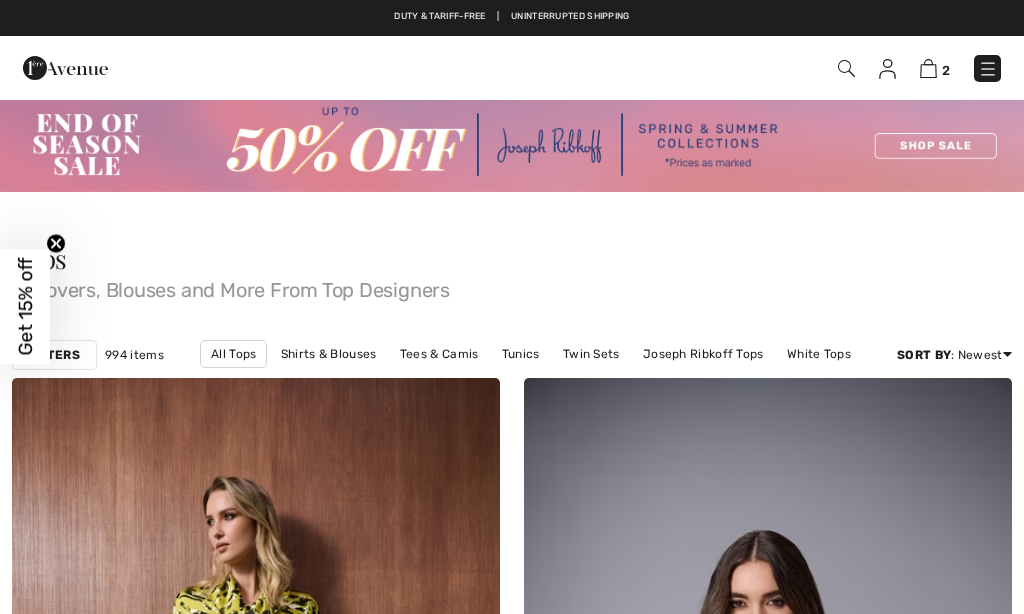 checkbox on "true" 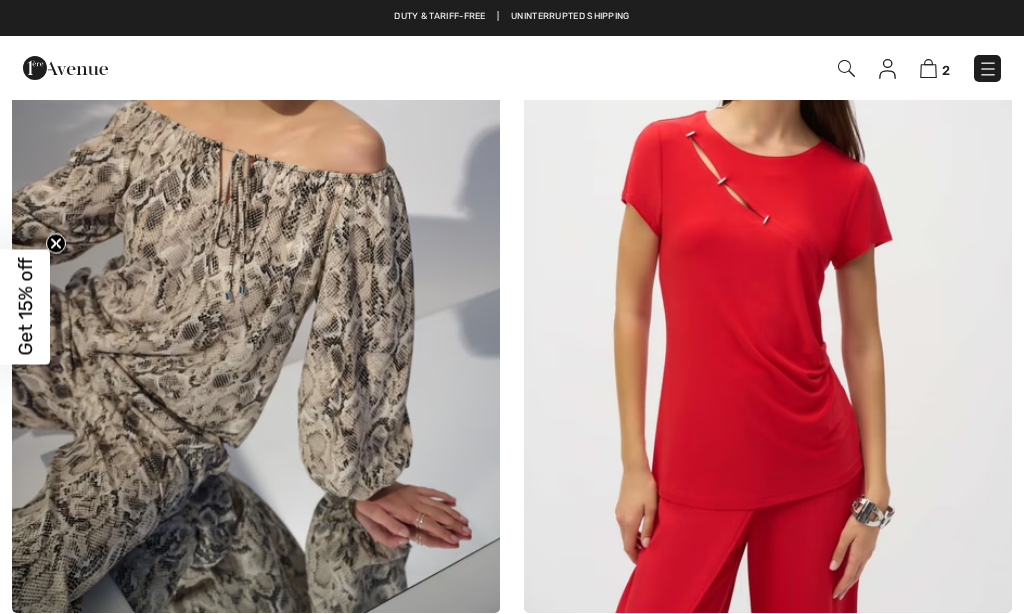 scroll, scrollTop: 0, scrollLeft: 0, axis: both 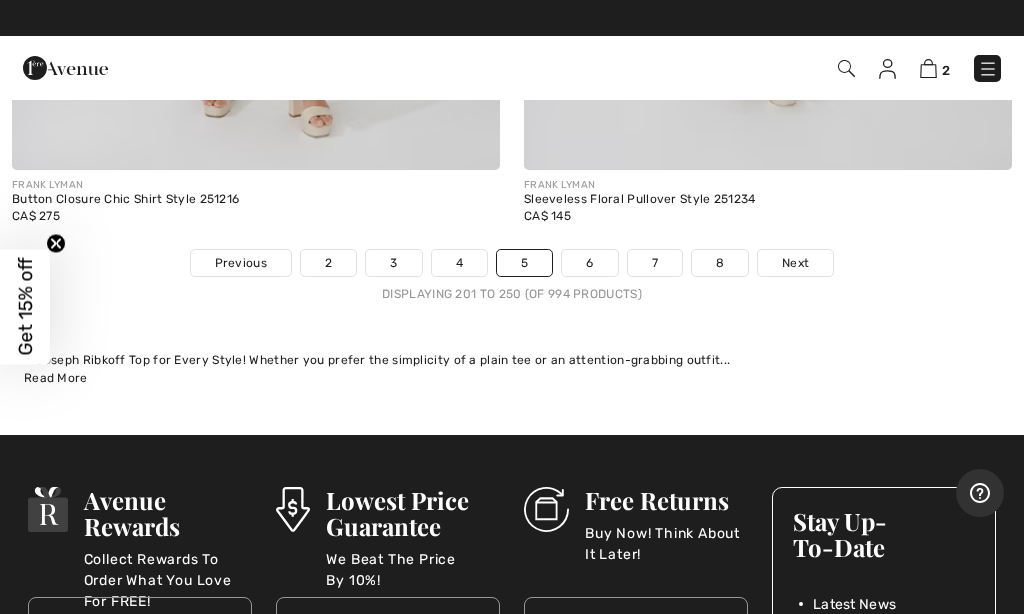 click on "Next" at bounding box center (795, 263) 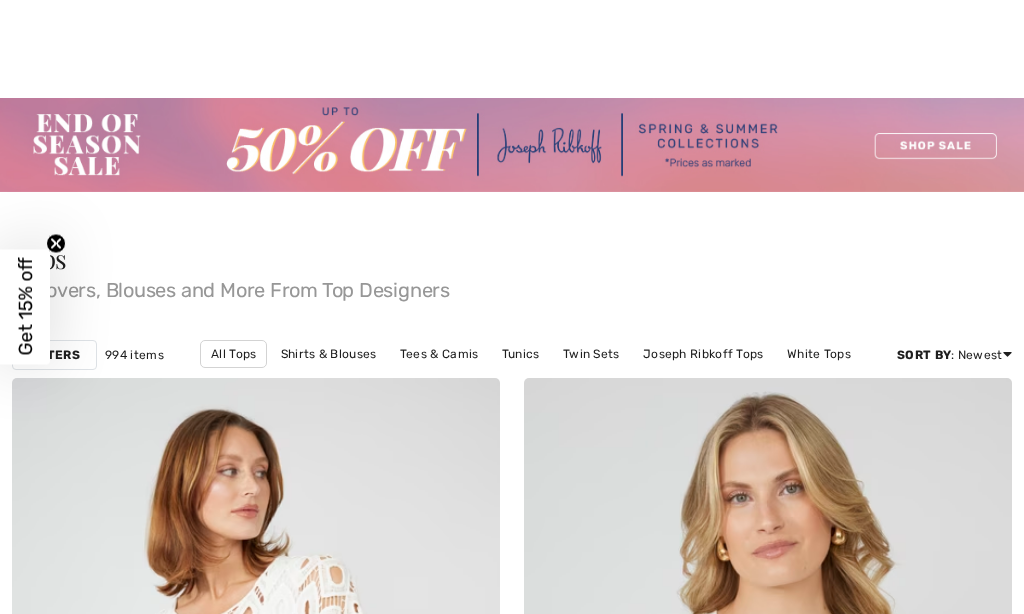 checkbox on "true" 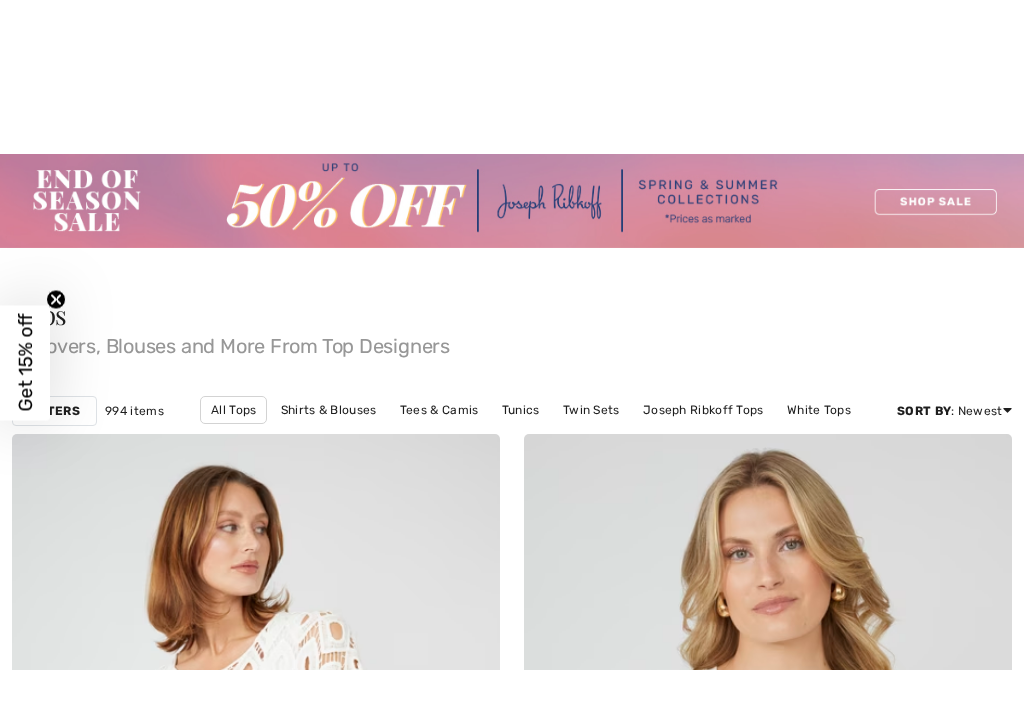 scroll, scrollTop: 303, scrollLeft: 0, axis: vertical 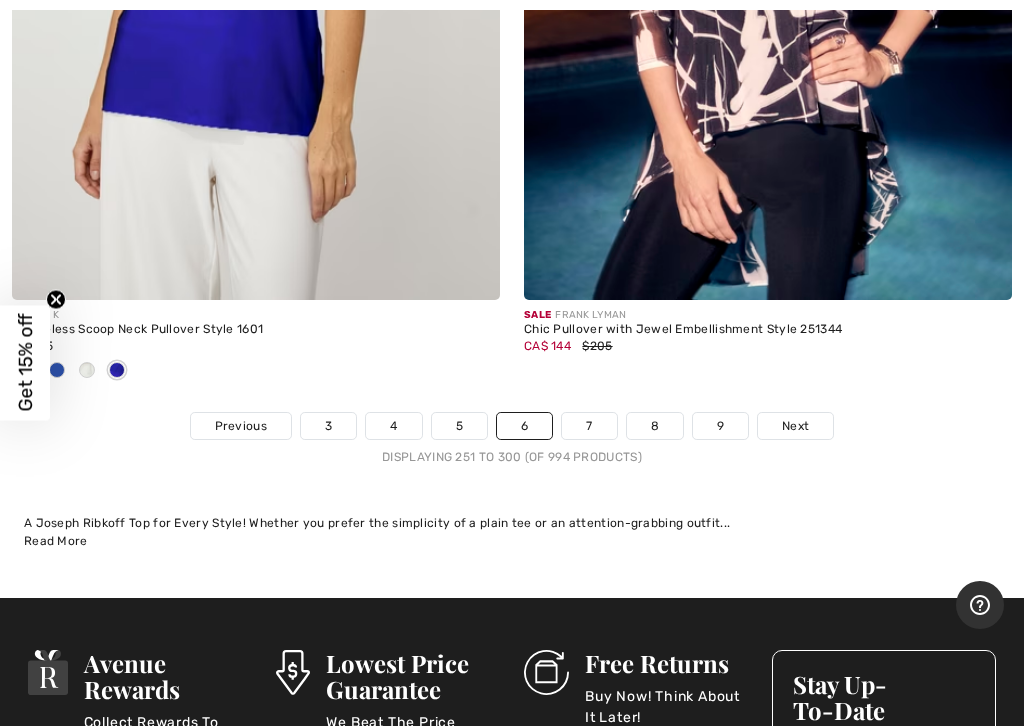 click on "Next" at bounding box center [795, 426] 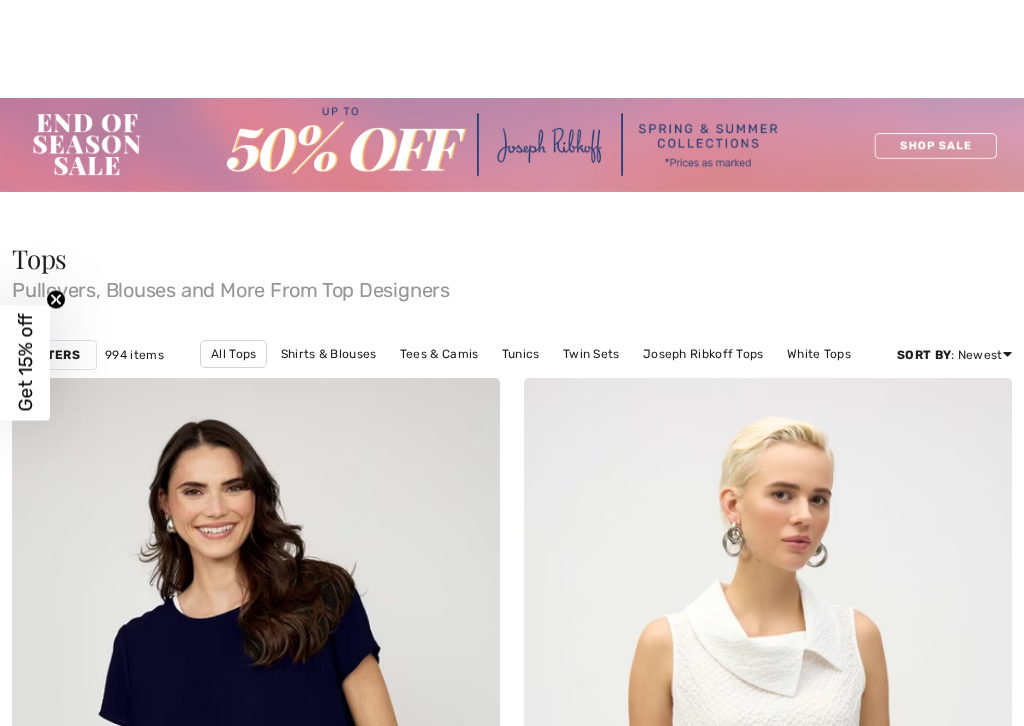 scroll, scrollTop: 386, scrollLeft: 0, axis: vertical 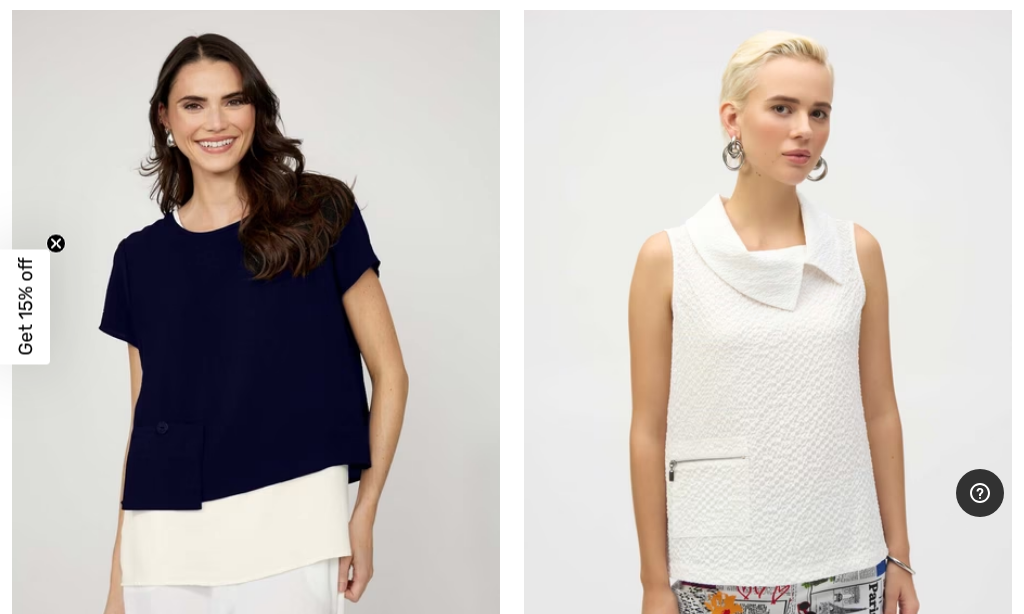 click at bounding box center [768, 358] 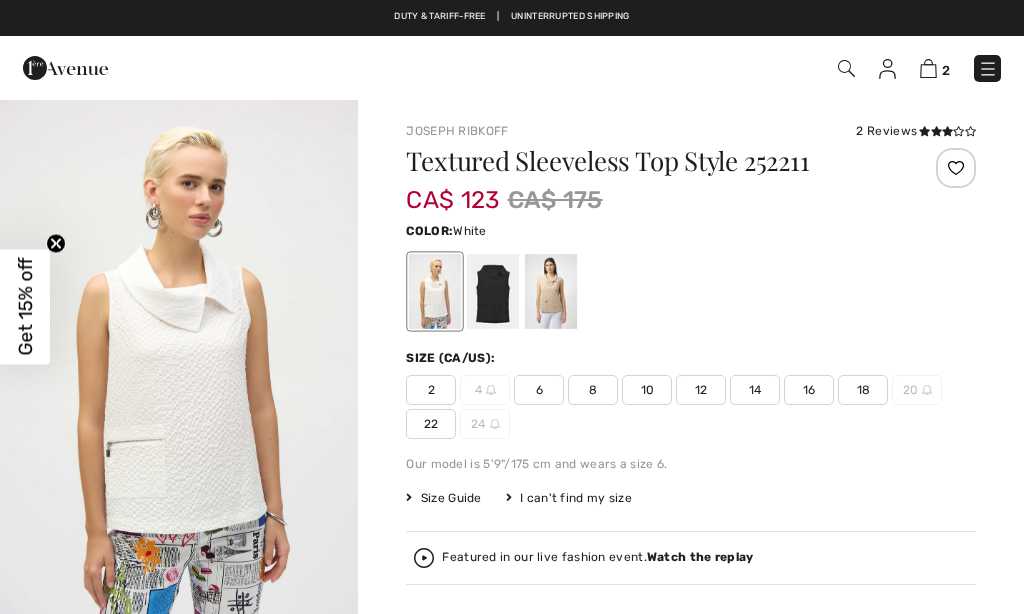 scroll, scrollTop: 0, scrollLeft: 0, axis: both 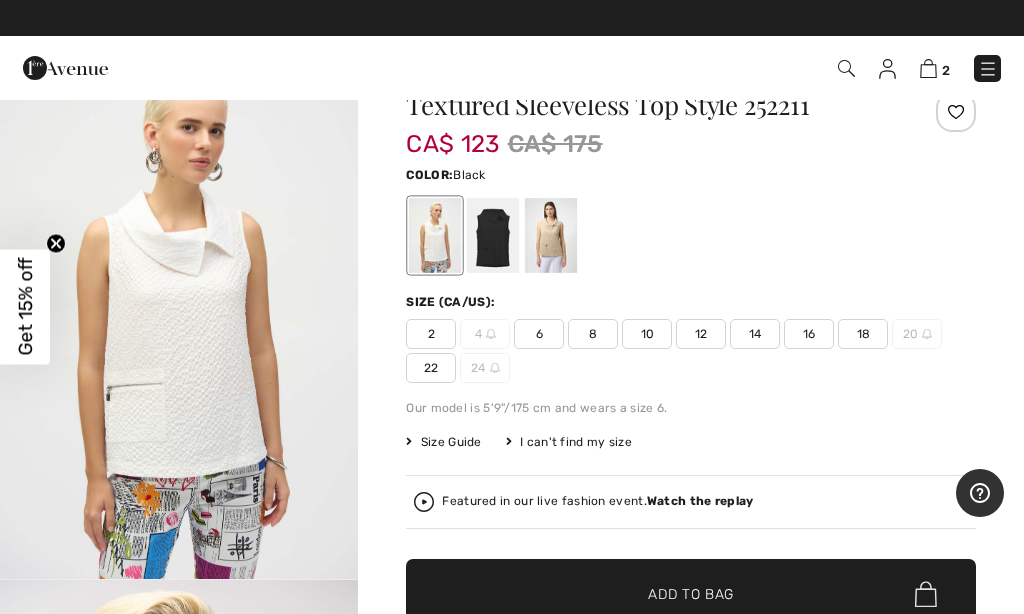 click at bounding box center [493, 235] 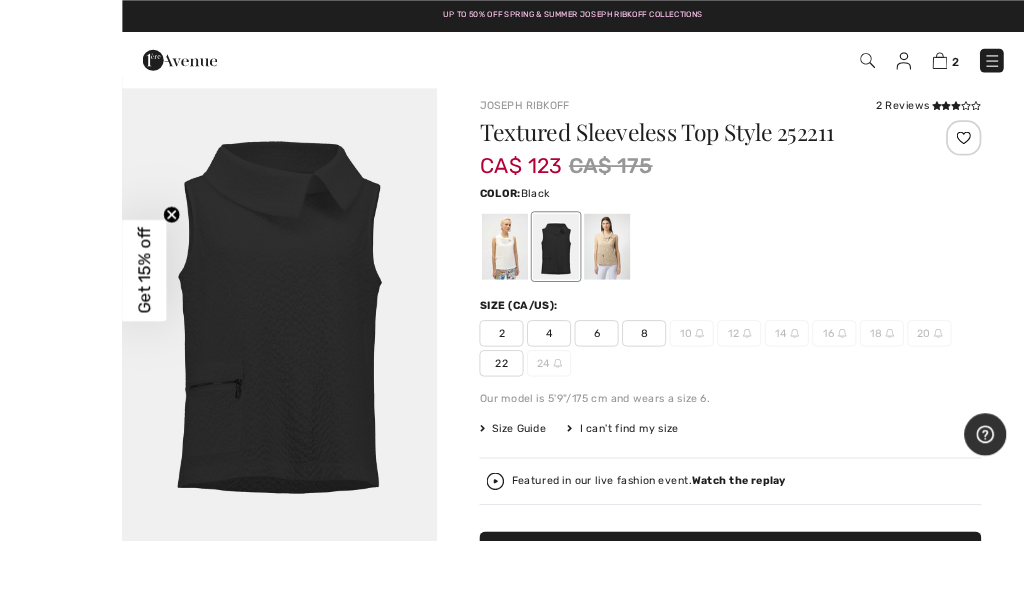 scroll, scrollTop: 68, scrollLeft: 0, axis: vertical 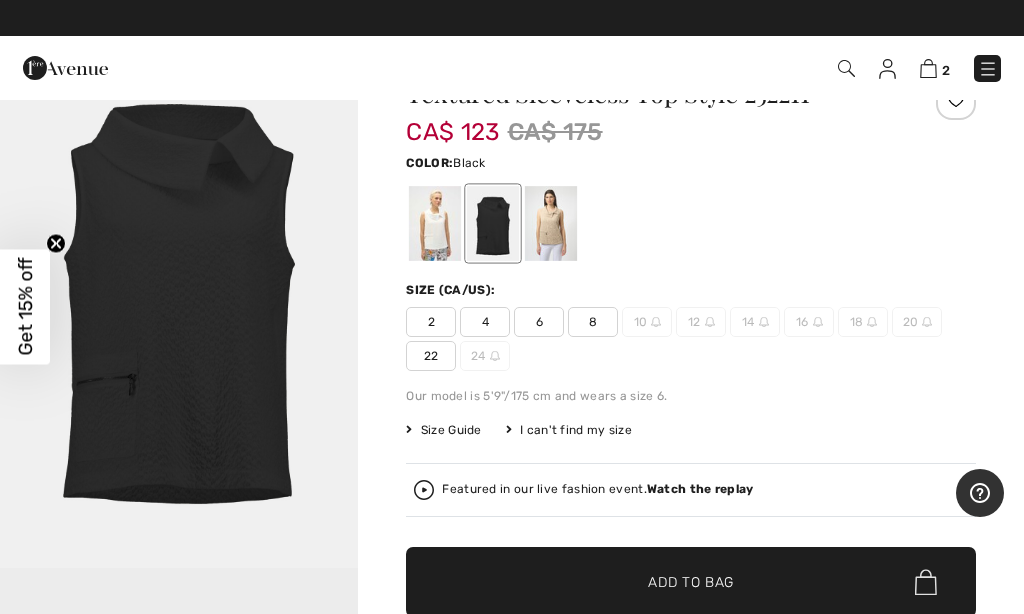 click on "4" at bounding box center (485, 322) 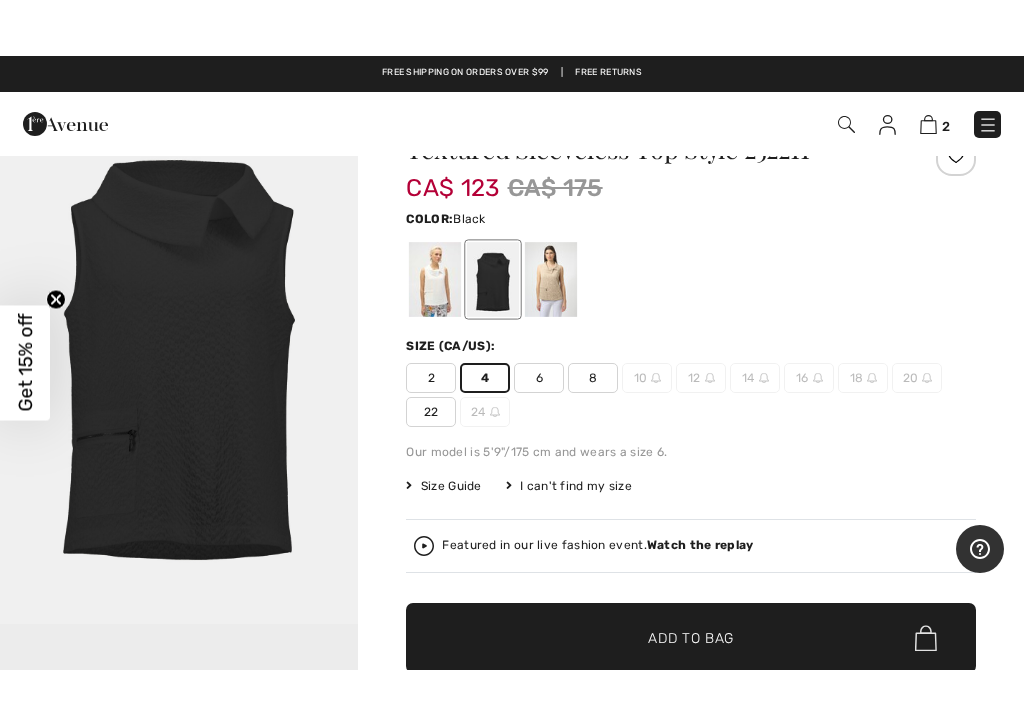 scroll, scrollTop: 196, scrollLeft: 0, axis: vertical 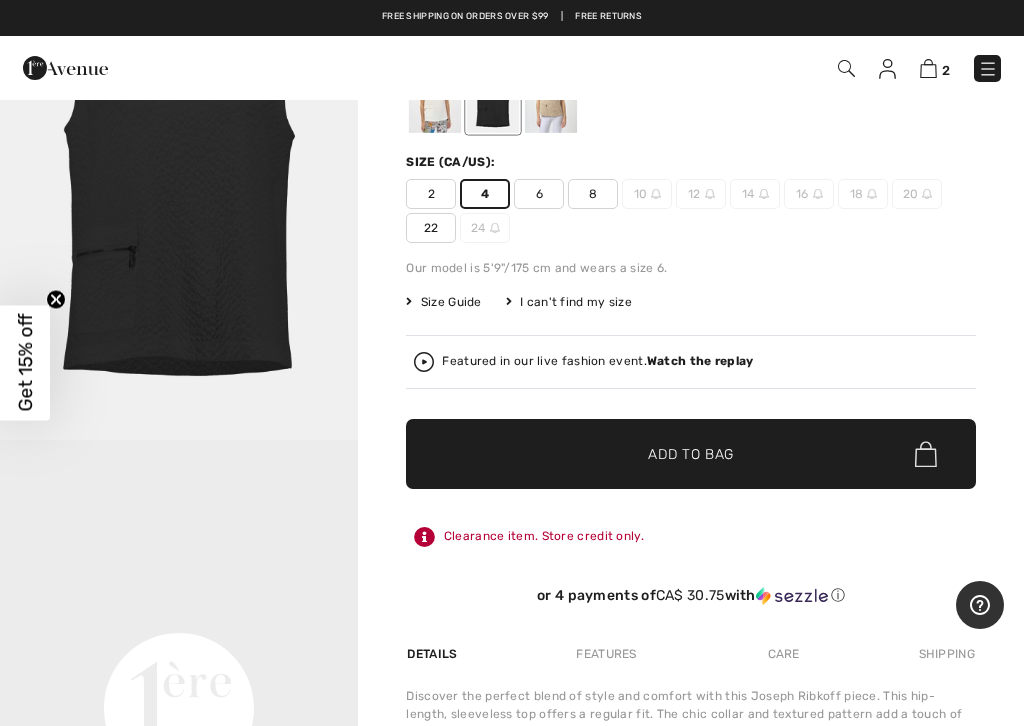 click on "Add to Bag" at bounding box center (691, 454) 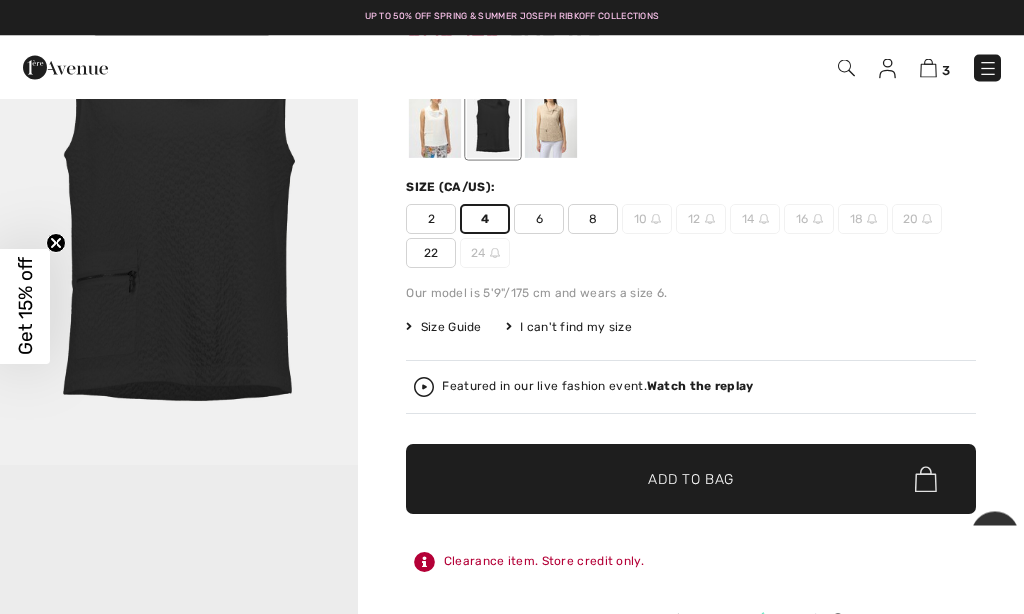 scroll, scrollTop: 155, scrollLeft: 0, axis: vertical 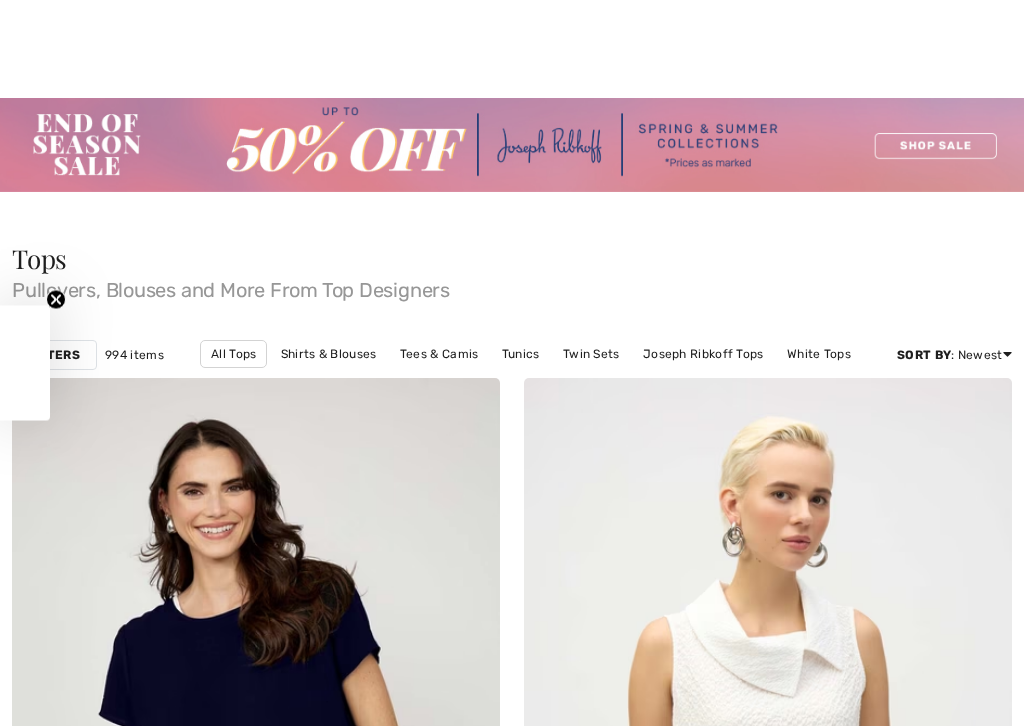 checkbox on "true" 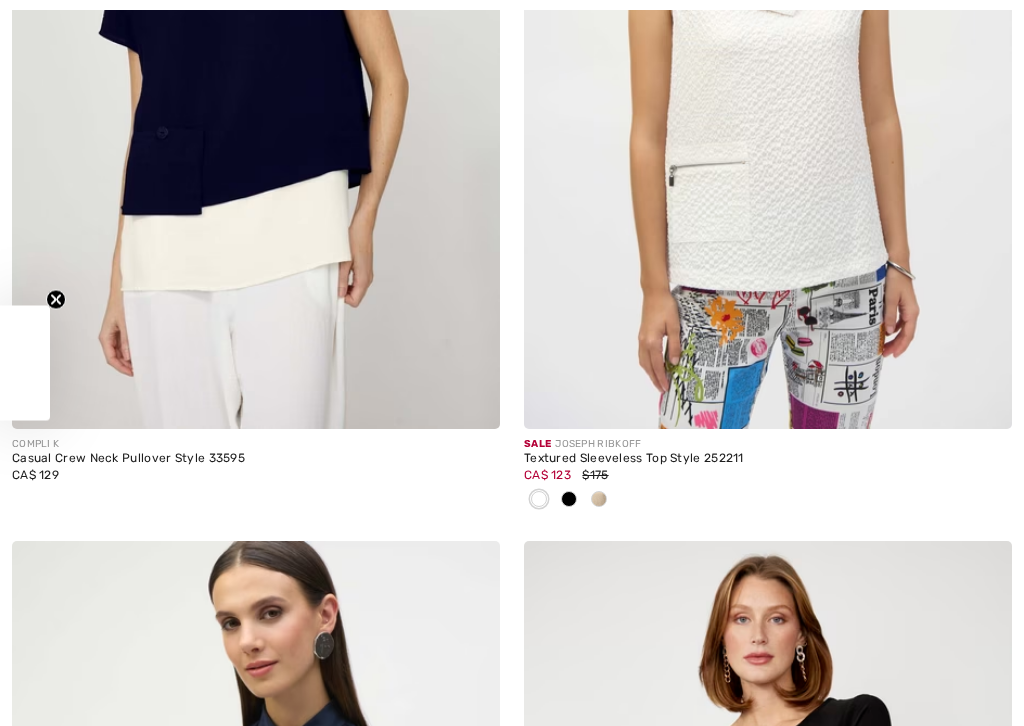 scroll, scrollTop: 0, scrollLeft: 0, axis: both 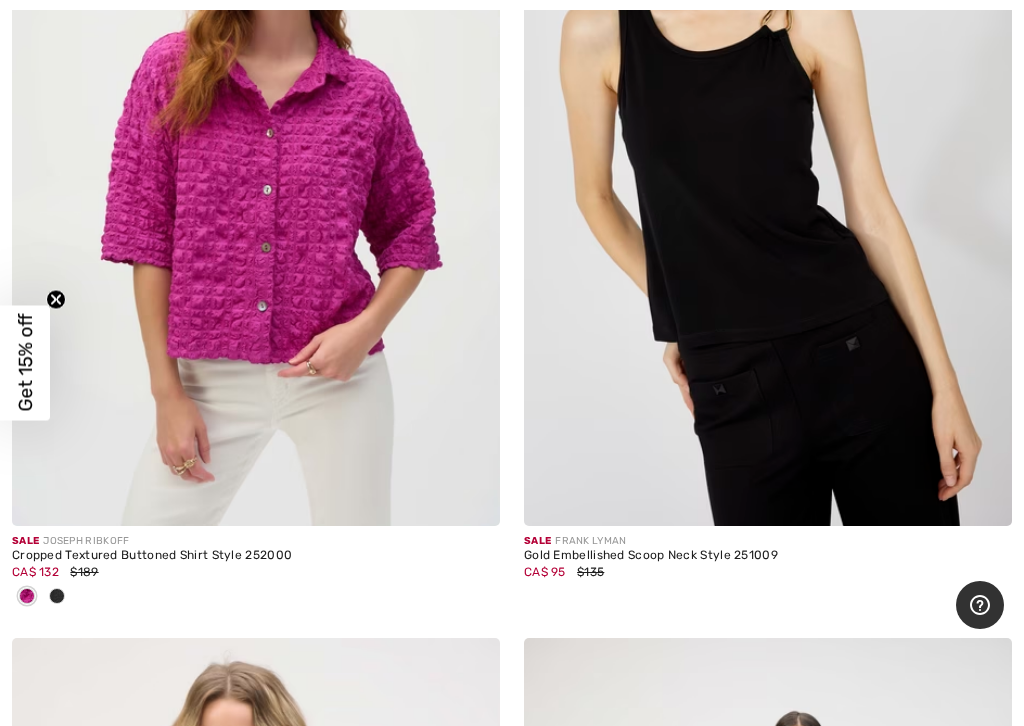 click at bounding box center (57, 597) 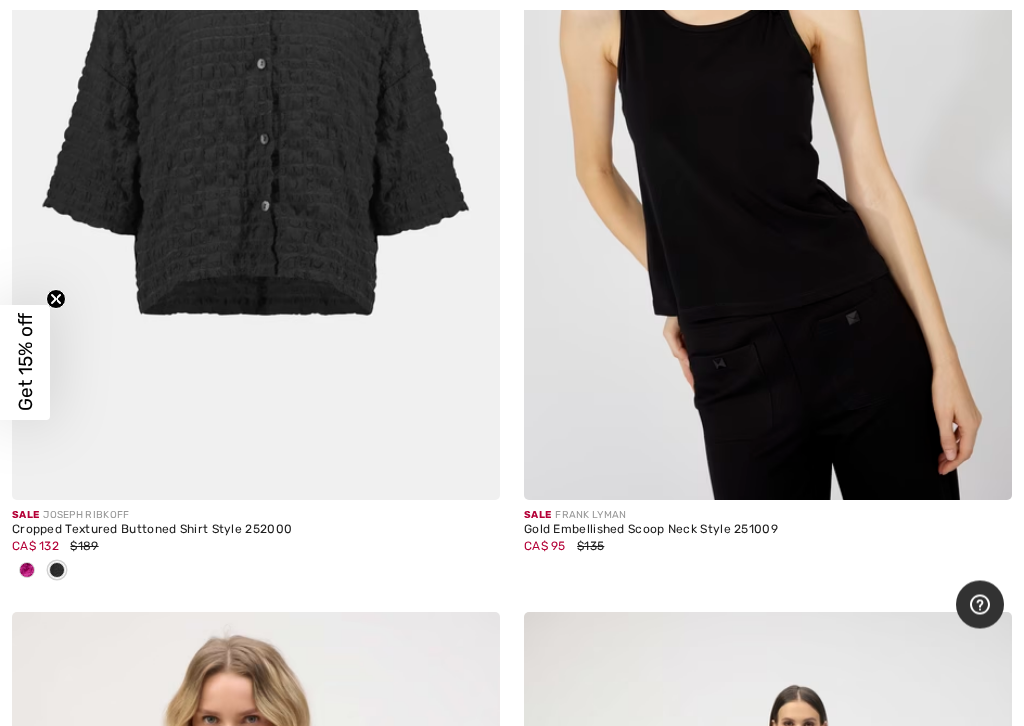 scroll, scrollTop: 12549, scrollLeft: 0, axis: vertical 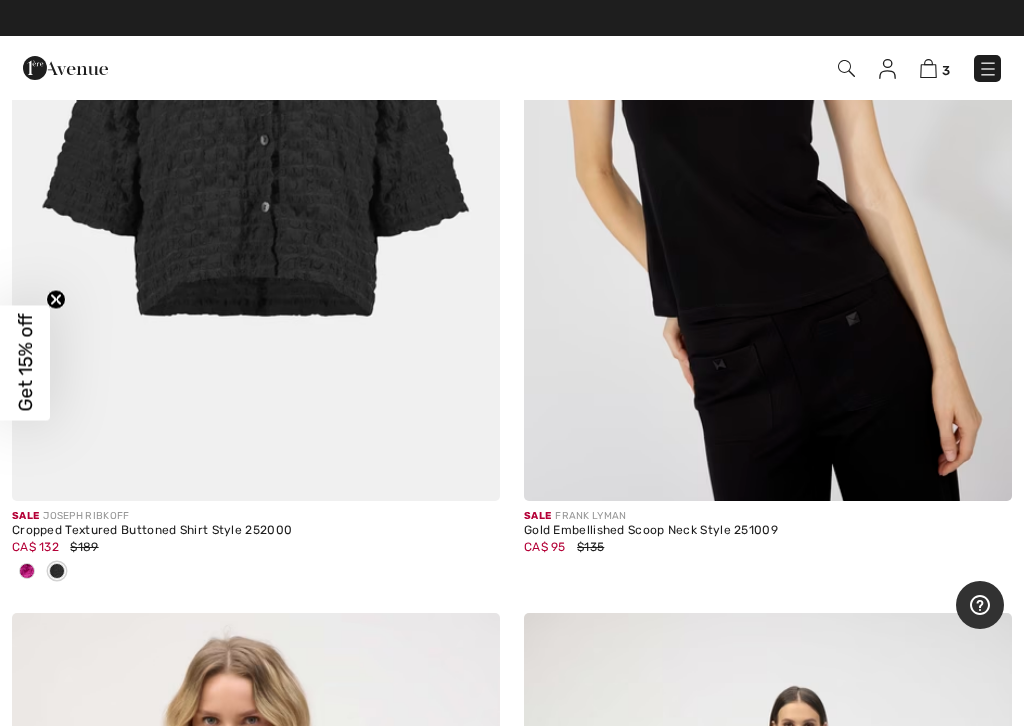 click at bounding box center [27, 571] 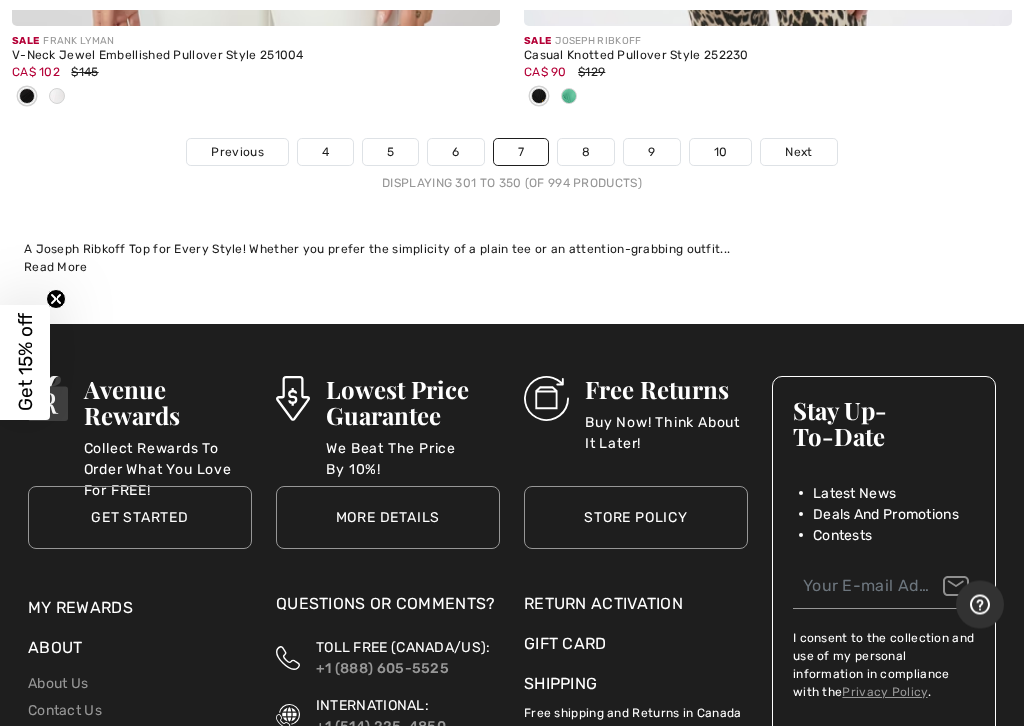 scroll, scrollTop: 21777, scrollLeft: 0, axis: vertical 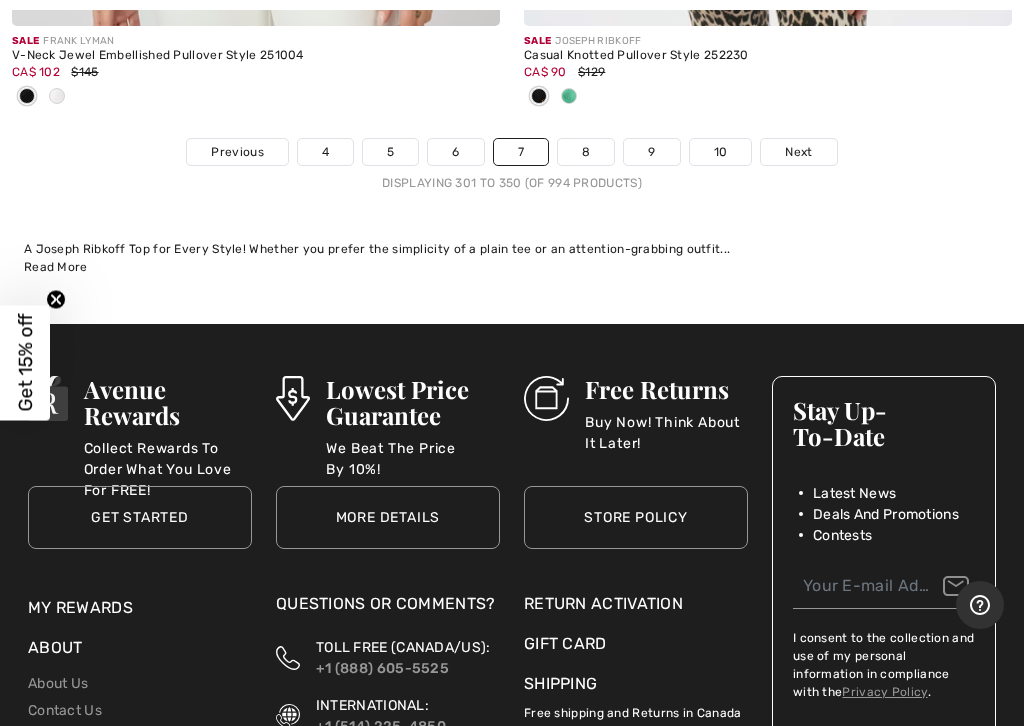 click on "8" at bounding box center [586, 152] 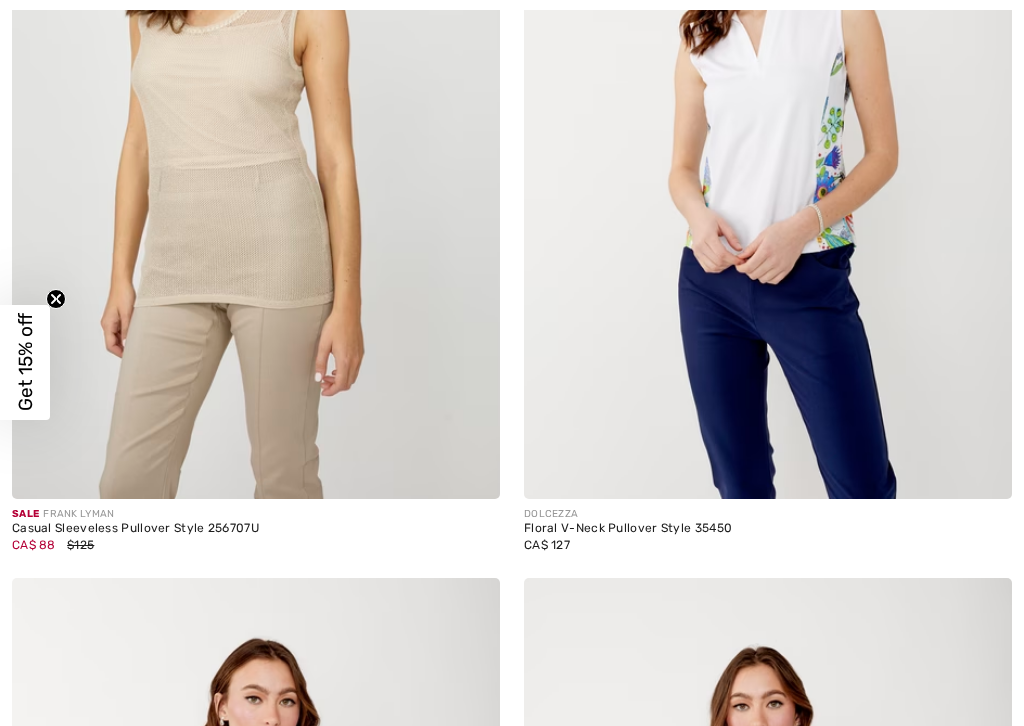 scroll, scrollTop: 640, scrollLeft: 0, axis: vertical 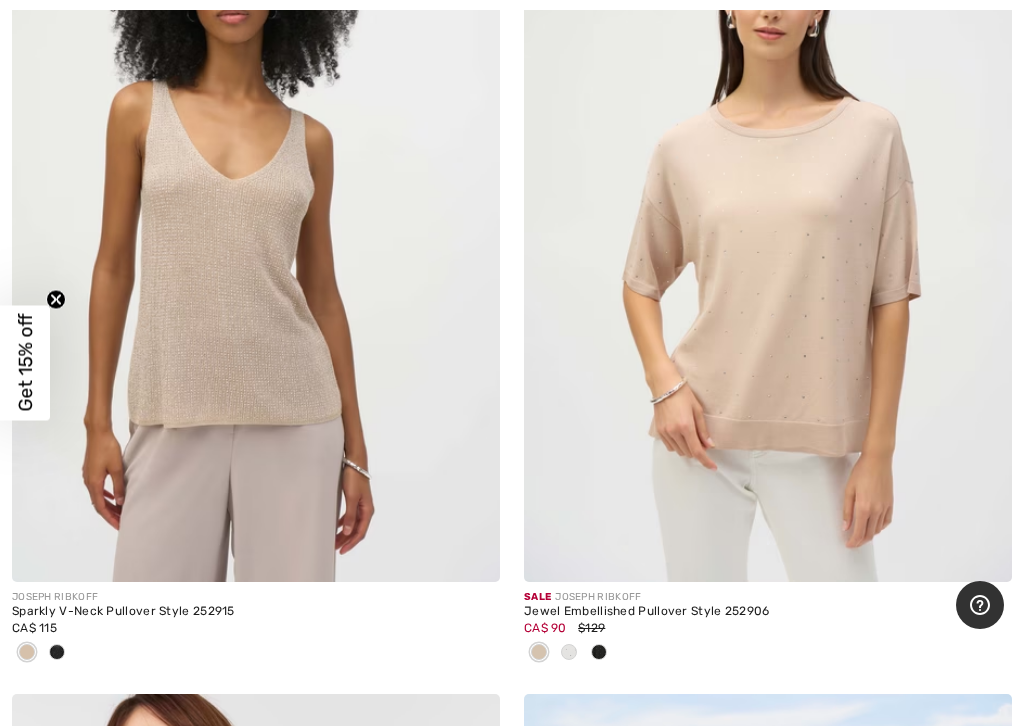 click at bounding box center (599, 652) 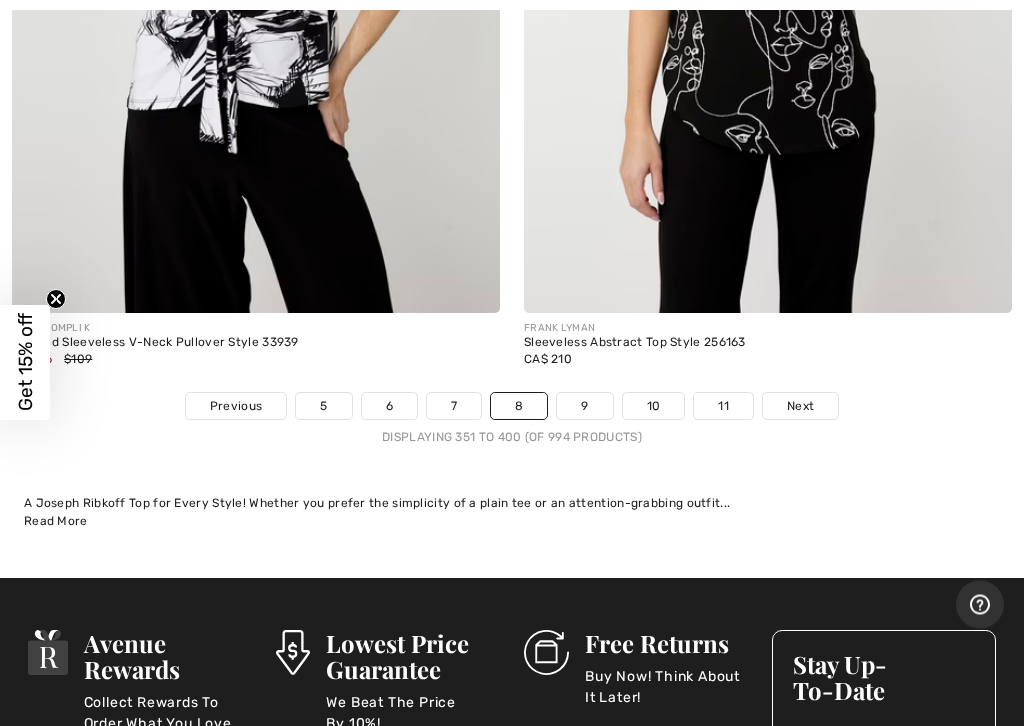 scroll, scrollTop: 21325, scrollLeft: 0, axis: vertical 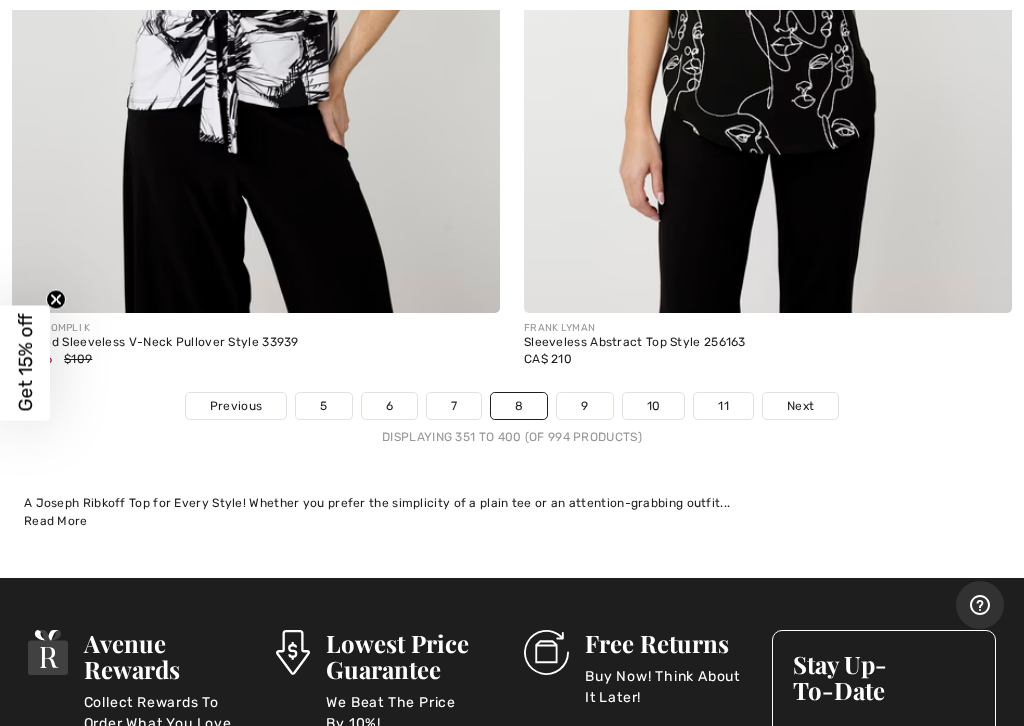 click on "Next" at bounding box center [800, 406] 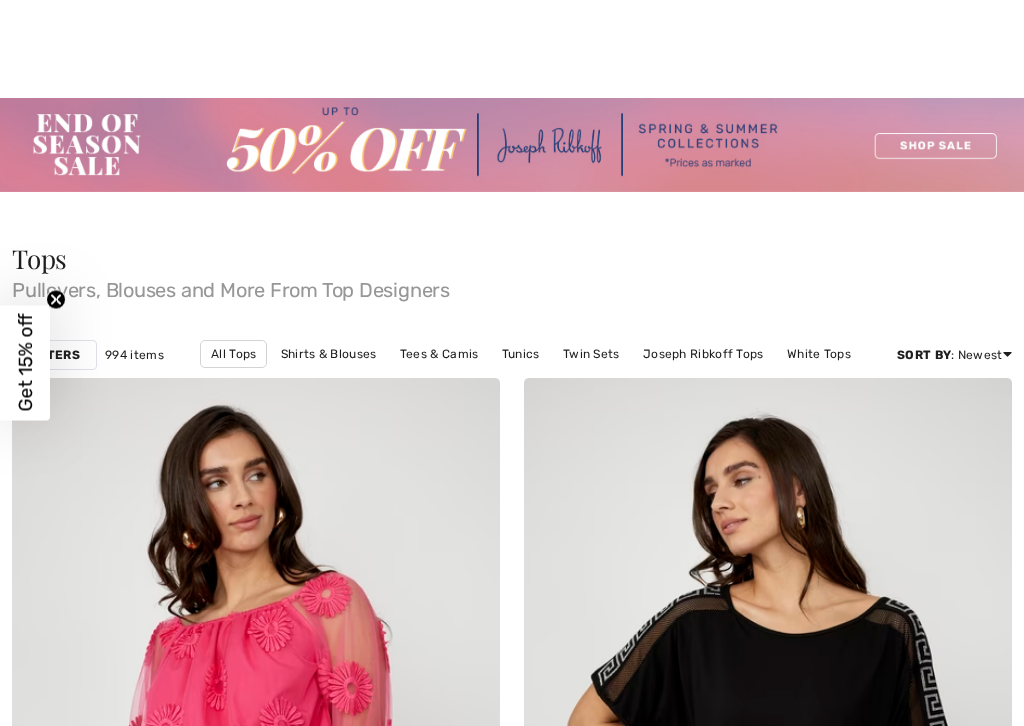 scroll, scrollTop: 1513, scrollLeft: 0, axis: vertical 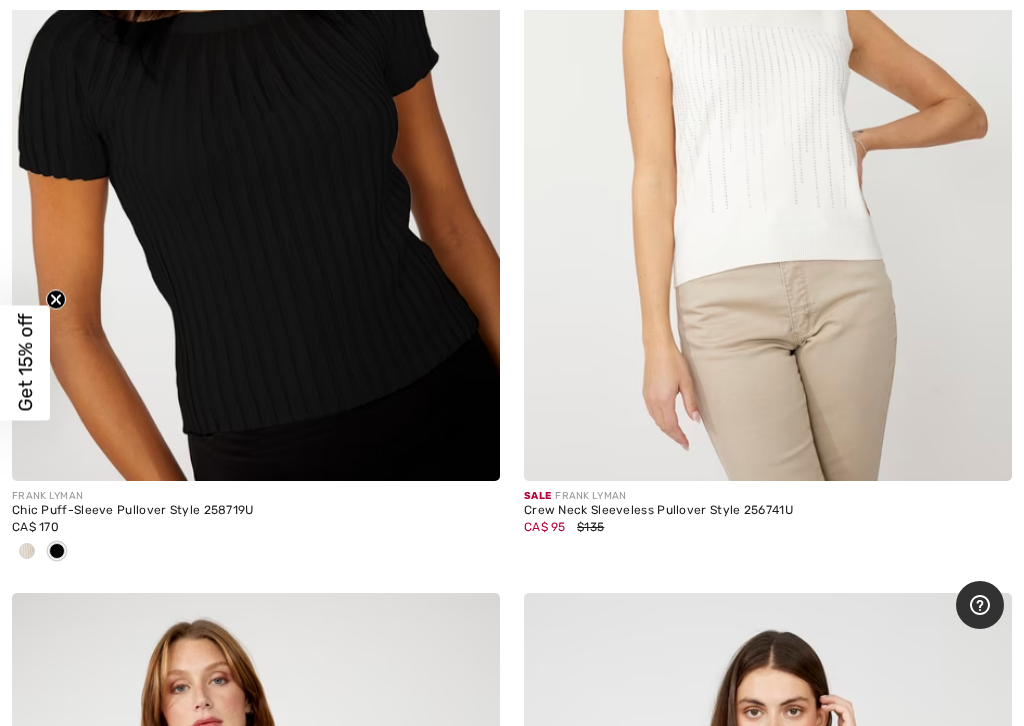 click at bounding box center (27, 552) 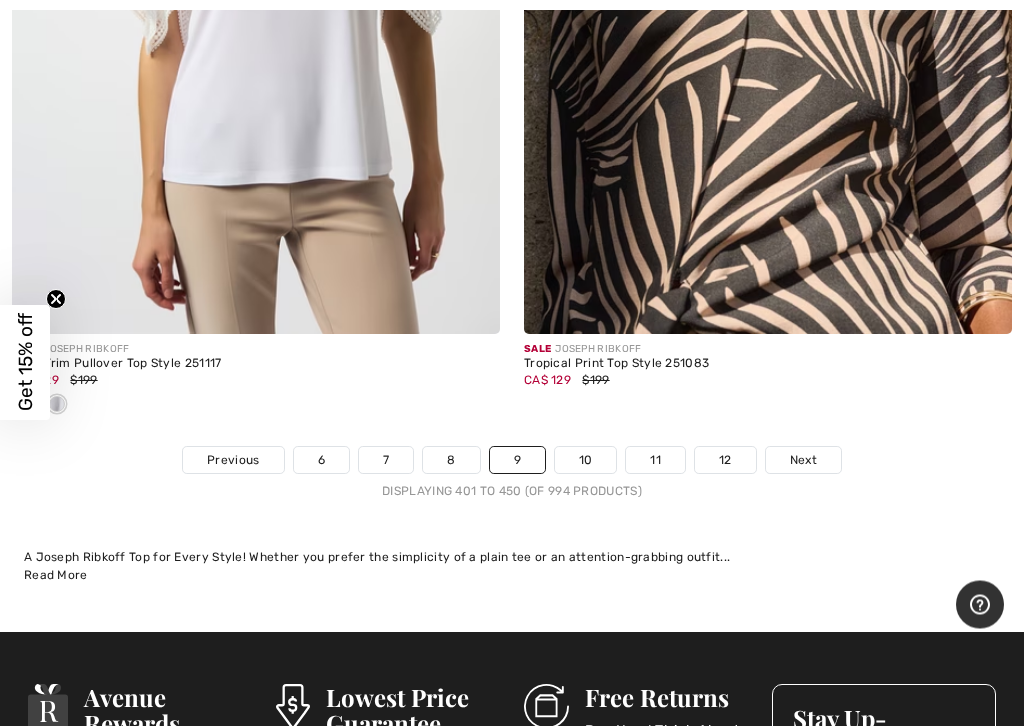 scroll, scrollTop: 21314, scrollLeft: 0, axis: vertical 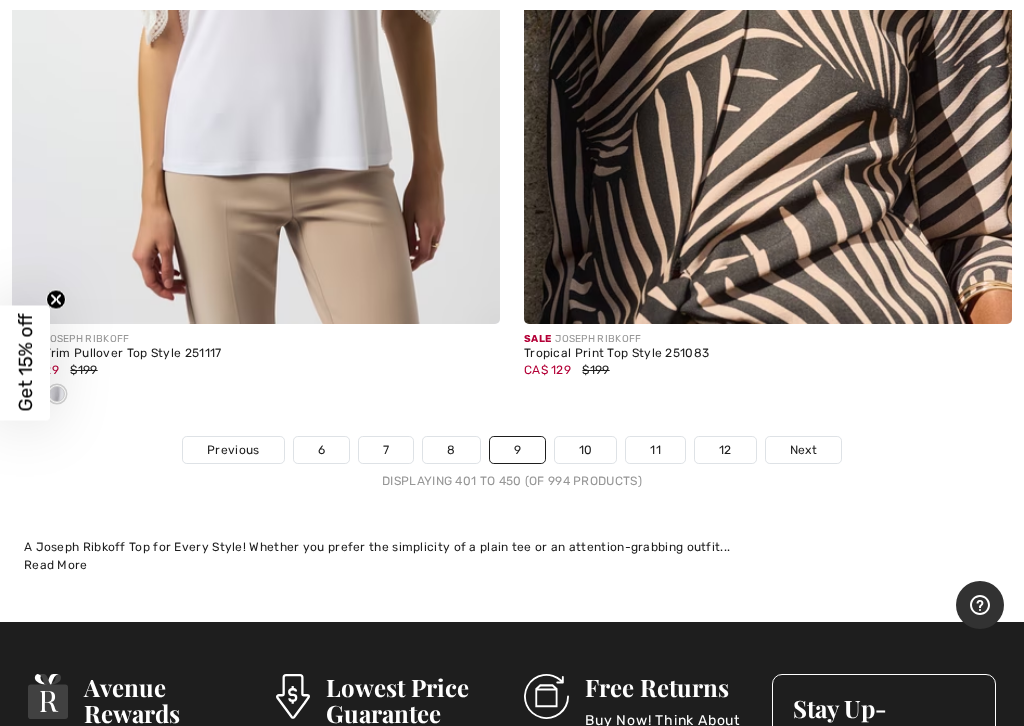 click on "Next" at bounding box center (803, 450) 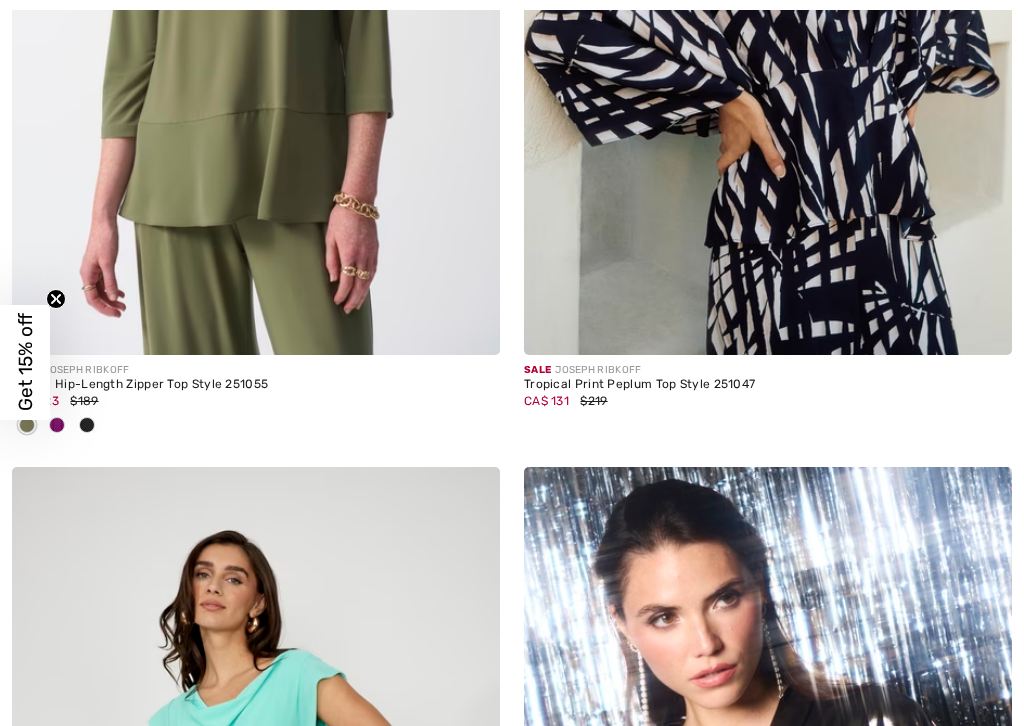 checkbox on "true" 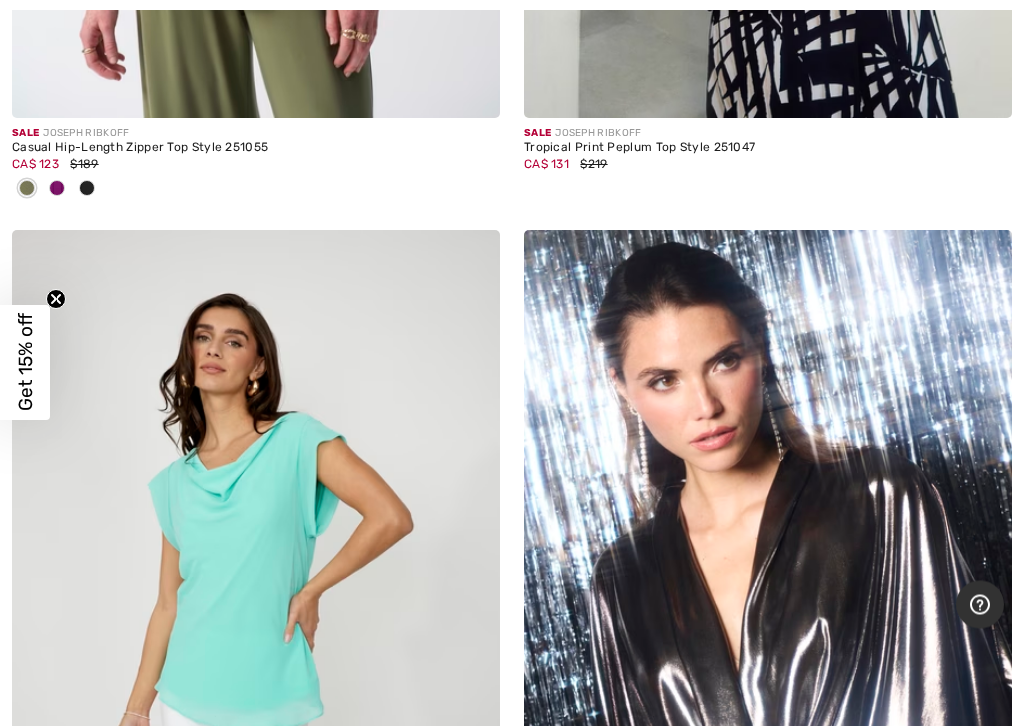 scroll, scrollTop: 0, scrollLeft: 0, axis: both 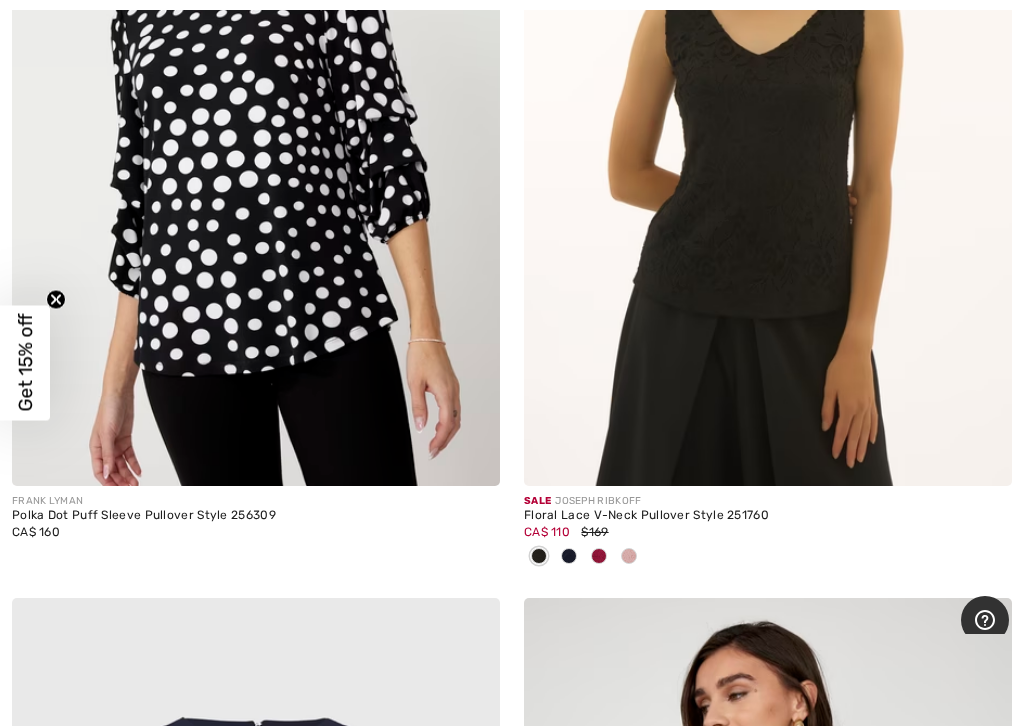 click at bounding box center [768, 120] 